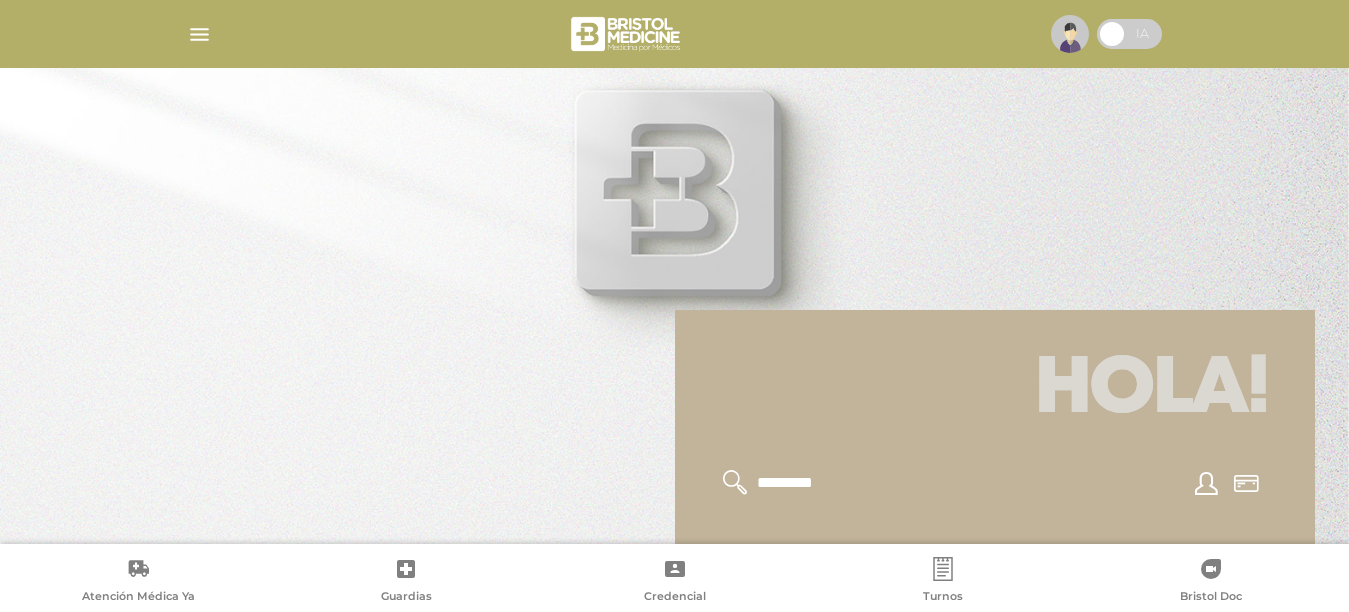scroll, scrollTop: 0, scrollLeft: 0, axis: both 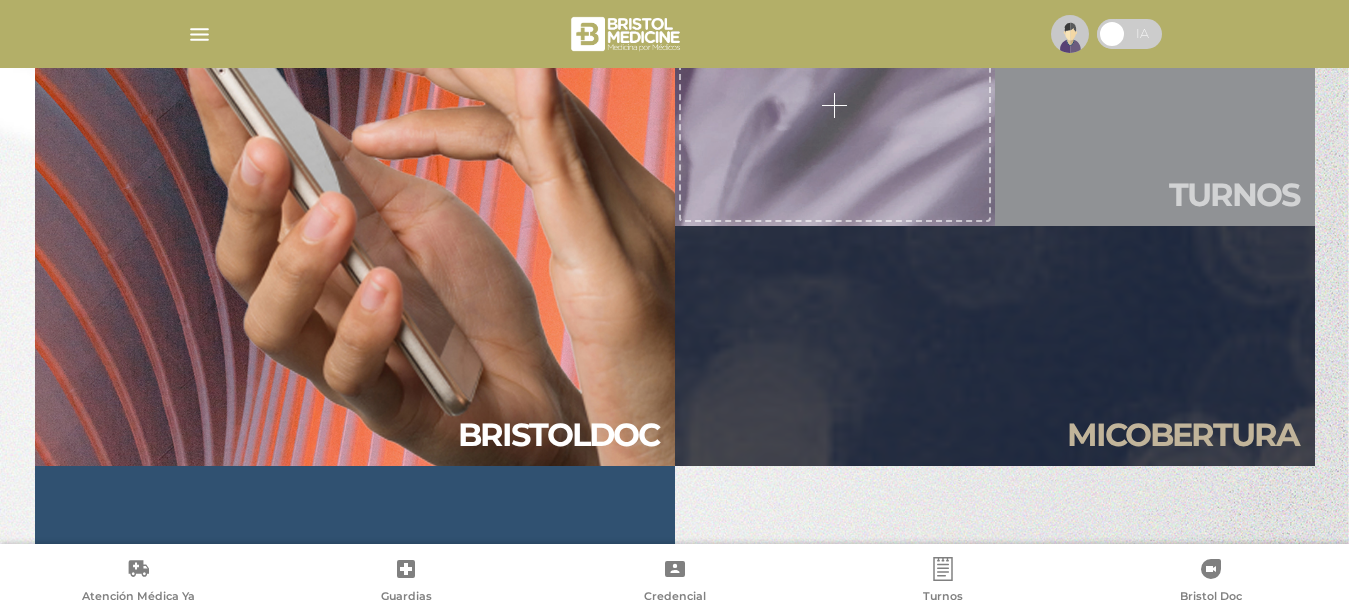 click on "Tur nos" at bounding box center (1155, 106) 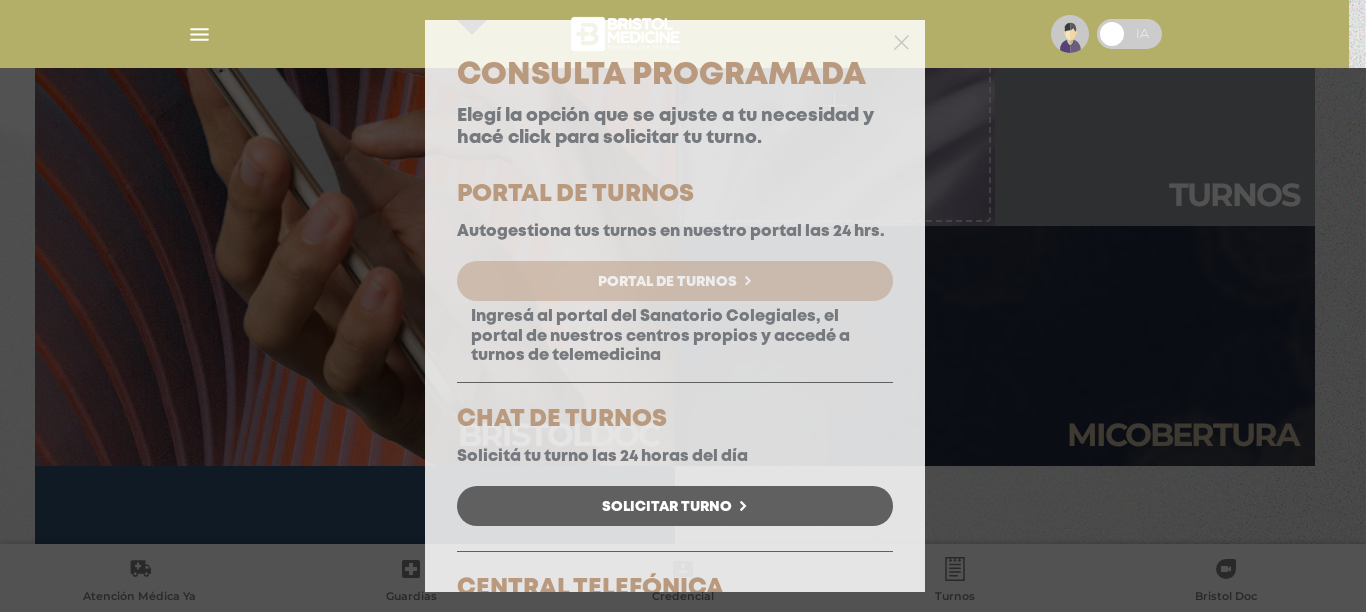 click on "Portal de Turnos" at bounding box center (667, 282) 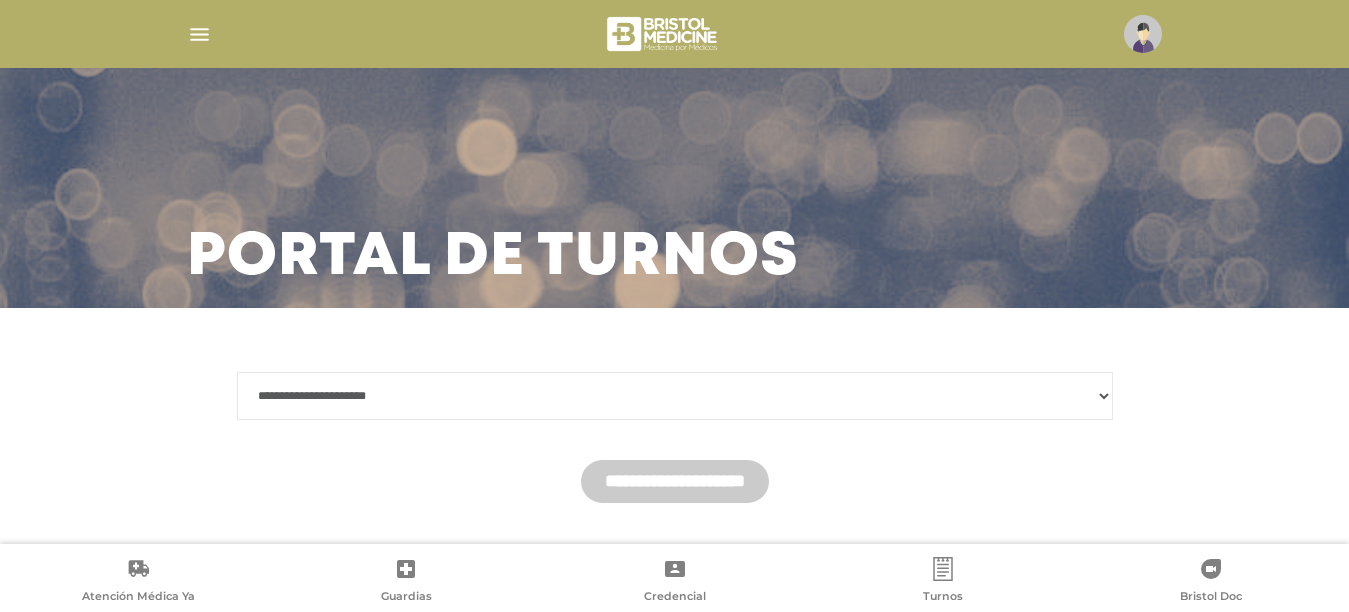 scroll, scrollTop: 0, scrollLeft: 0, axis: both 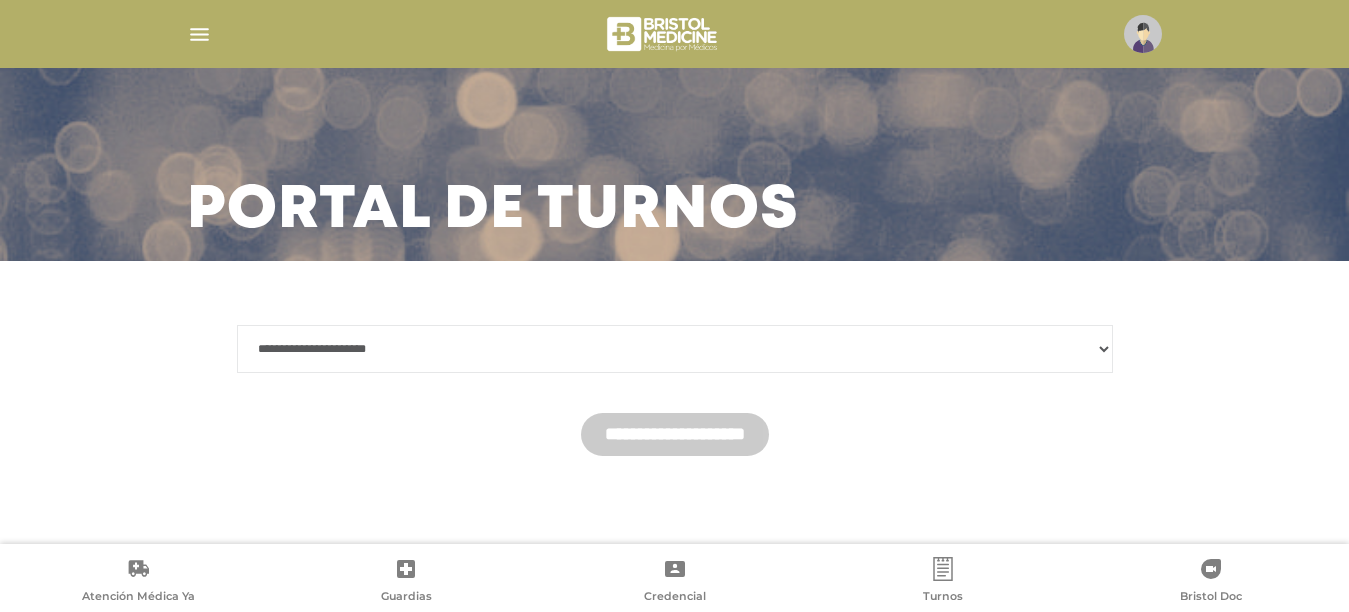 click on "**********" at bounding box center (675, 349) 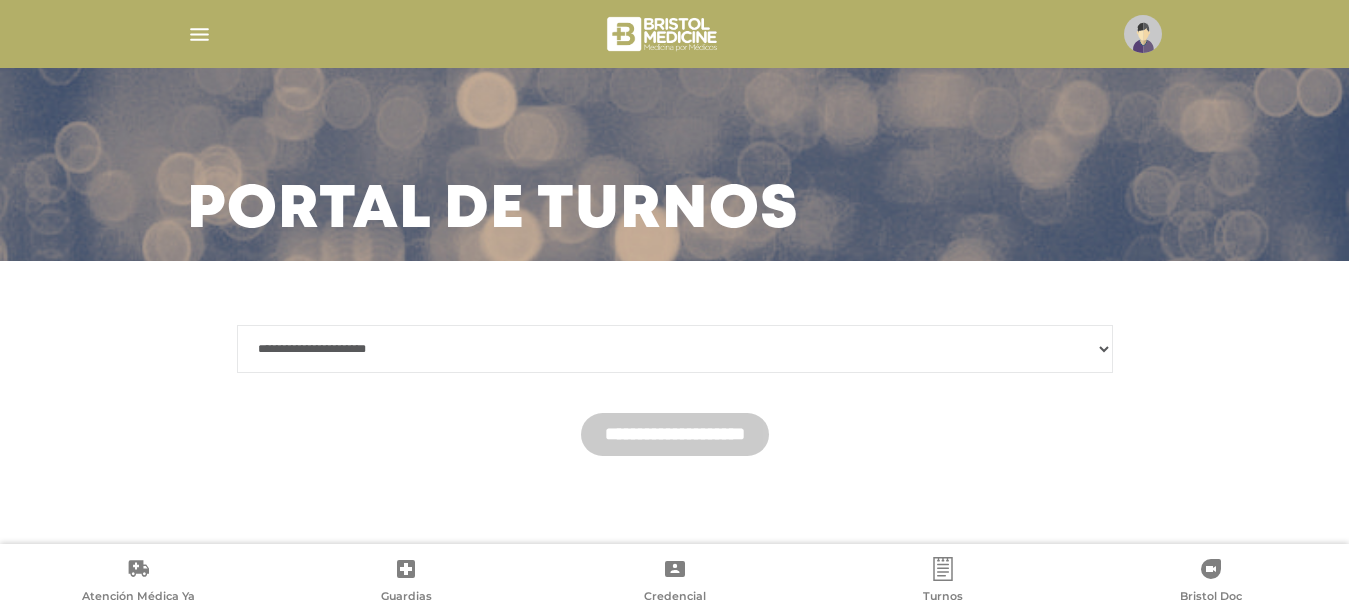 select on "*******" 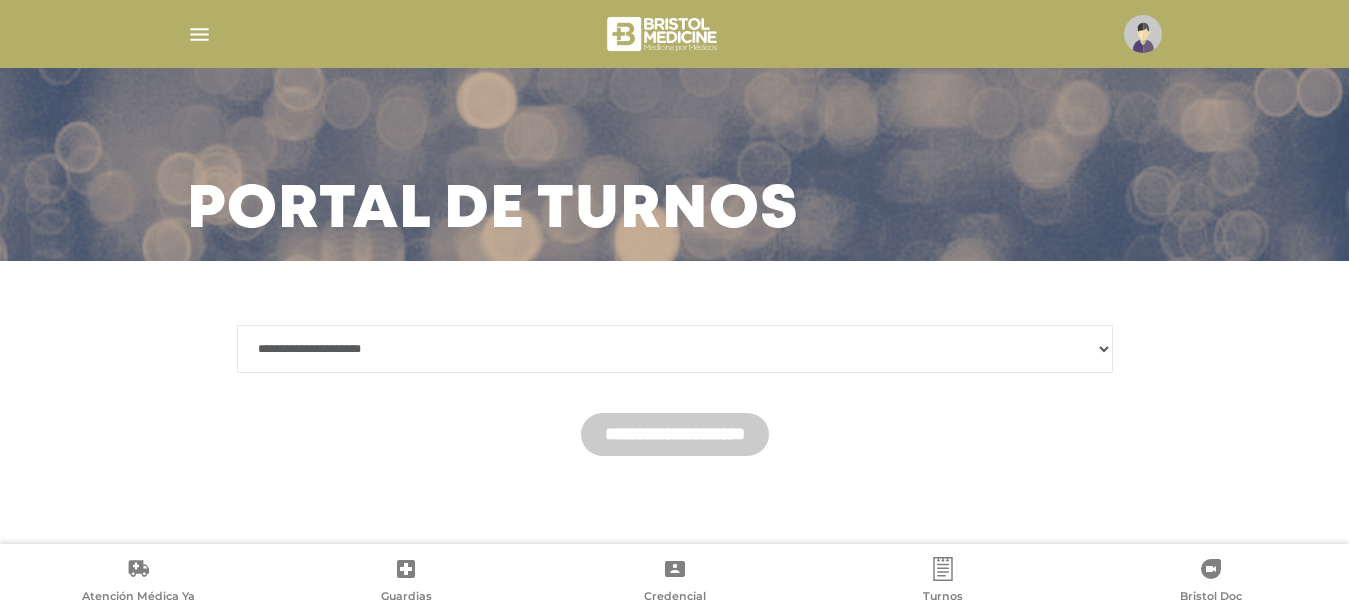 click on "**********" at bounding box center (675, 349) 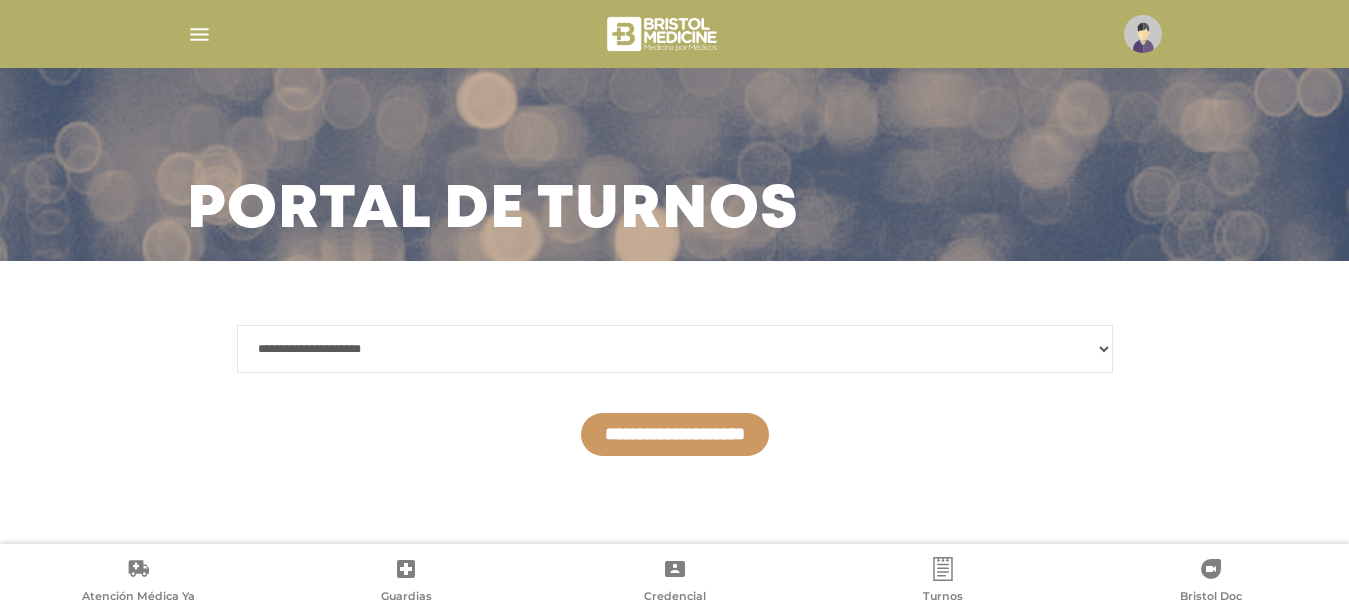 click on "**********" at bounding box center (675, 434) 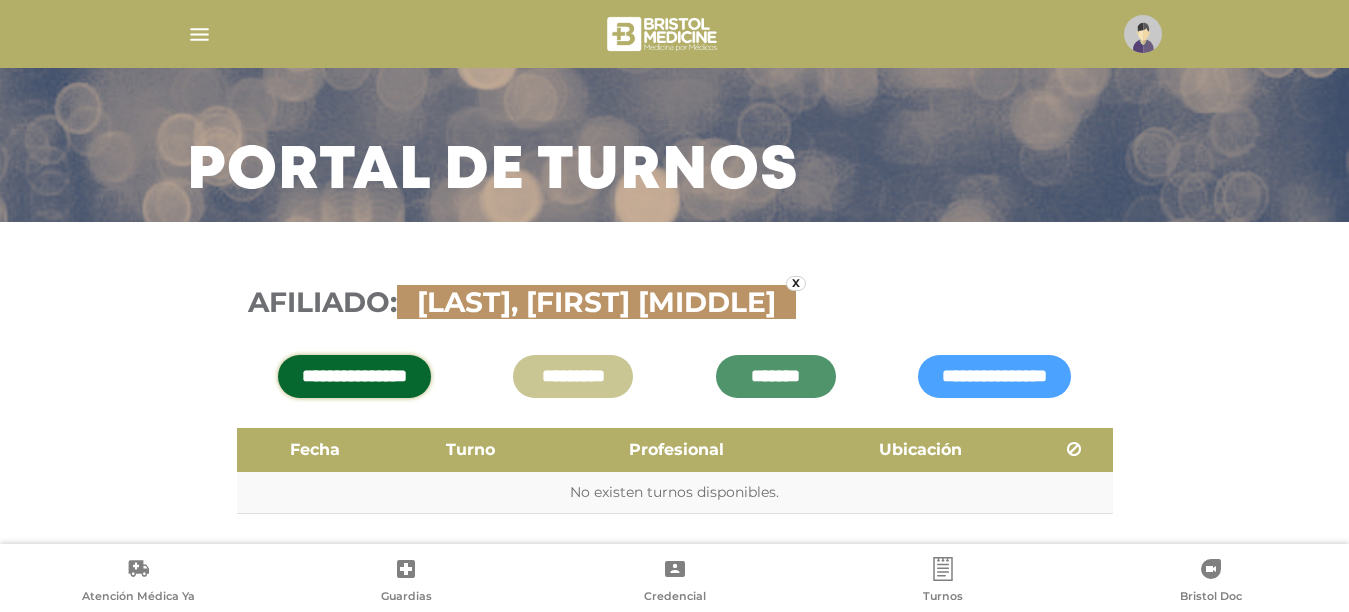 scroll, scrollTop: 144, scrollLeft: 0, axis: vertical 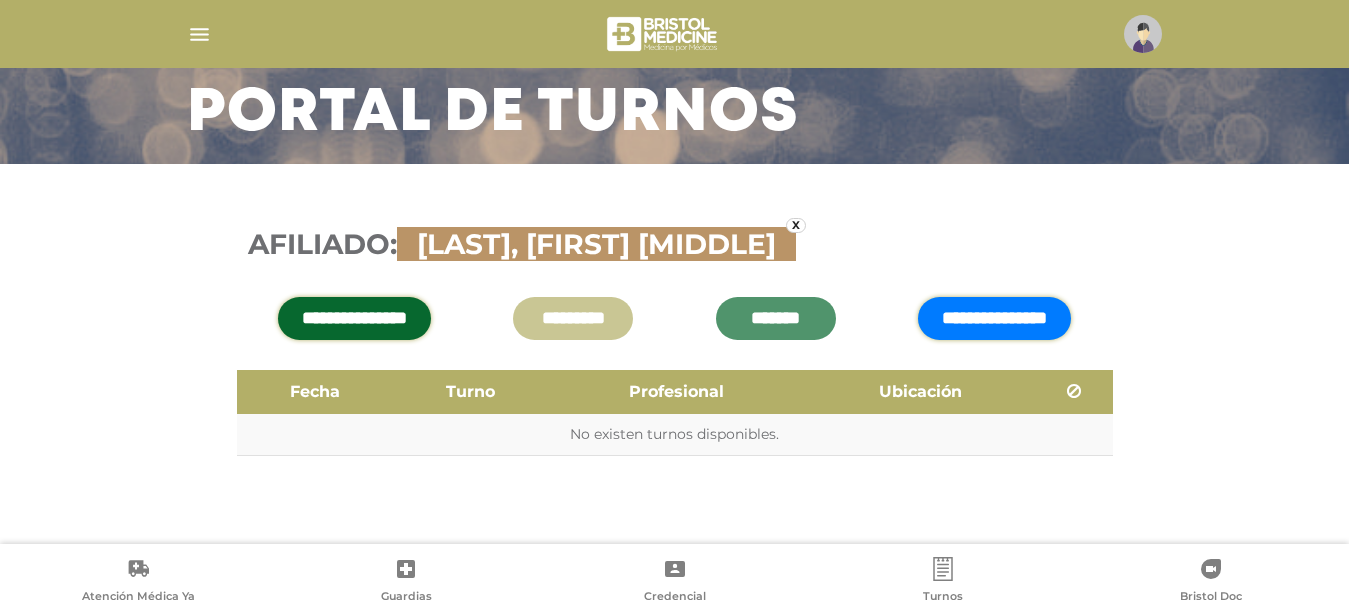 click on "**********" at bounding box center (994, 318) 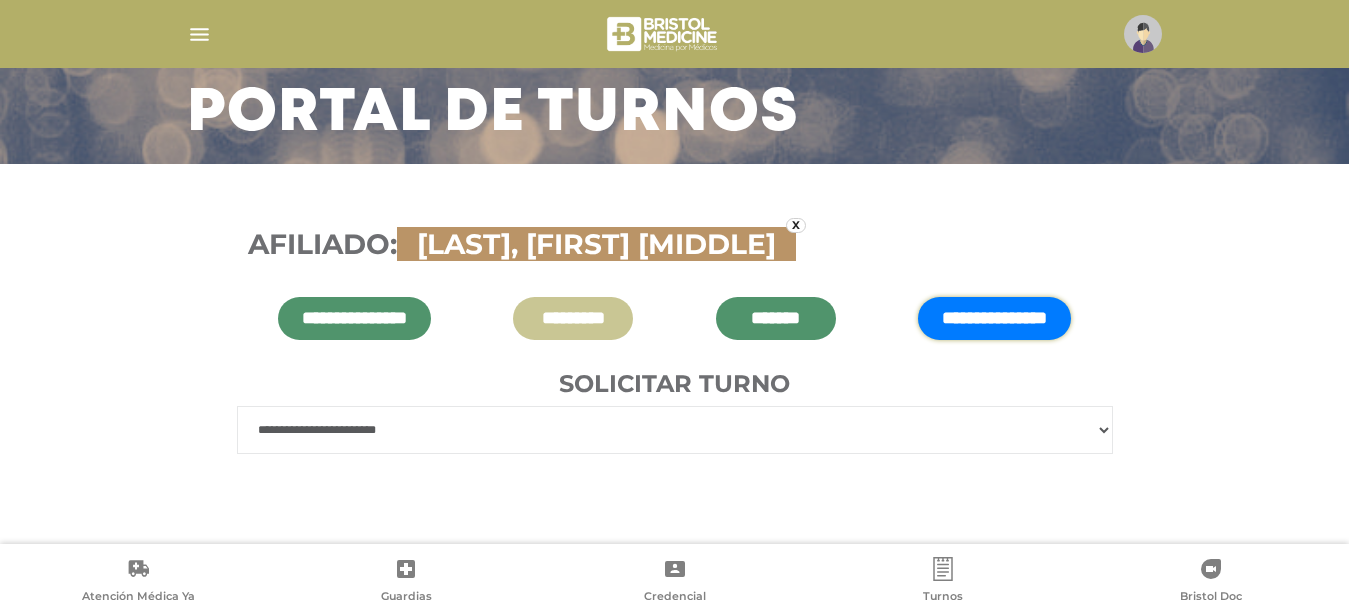 click on "**********" at bounding box center (675, 430) 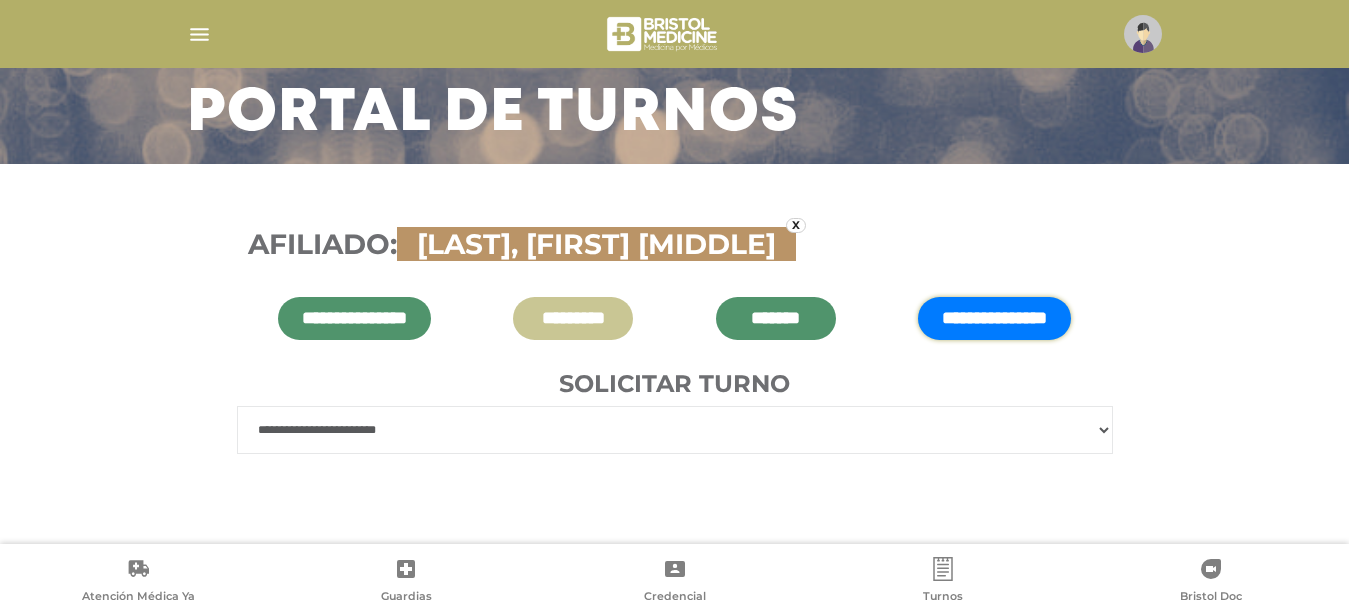 select on "***" 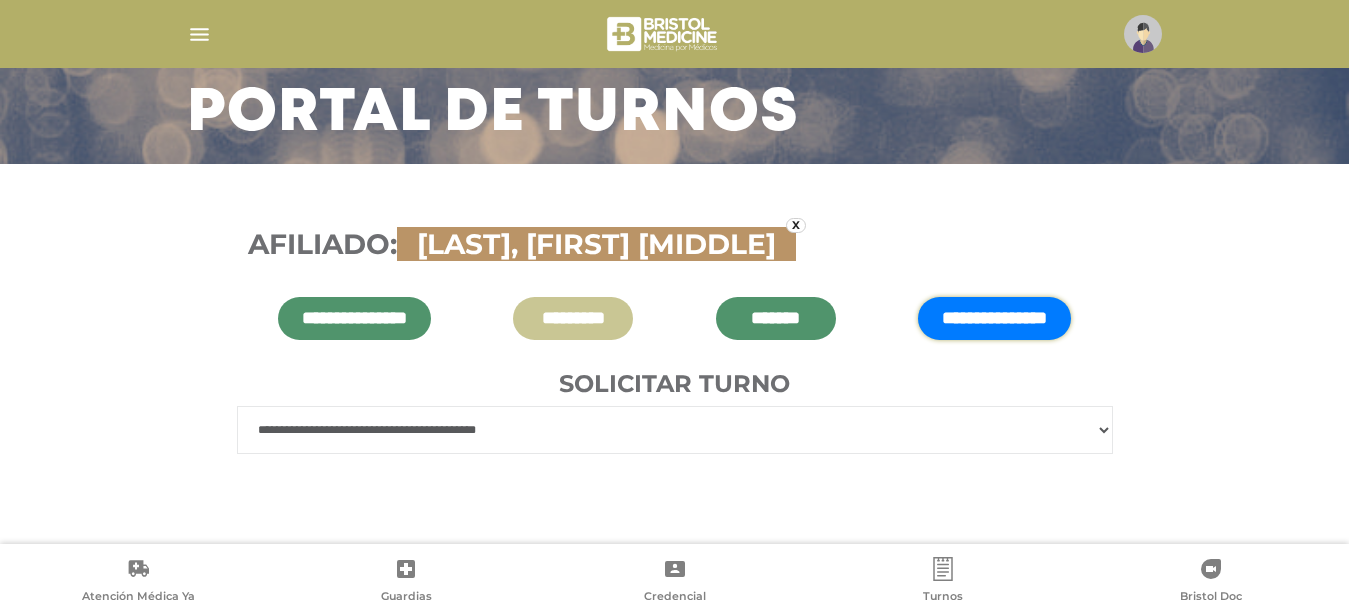 click on "**********" at bounding box center [675, 430] 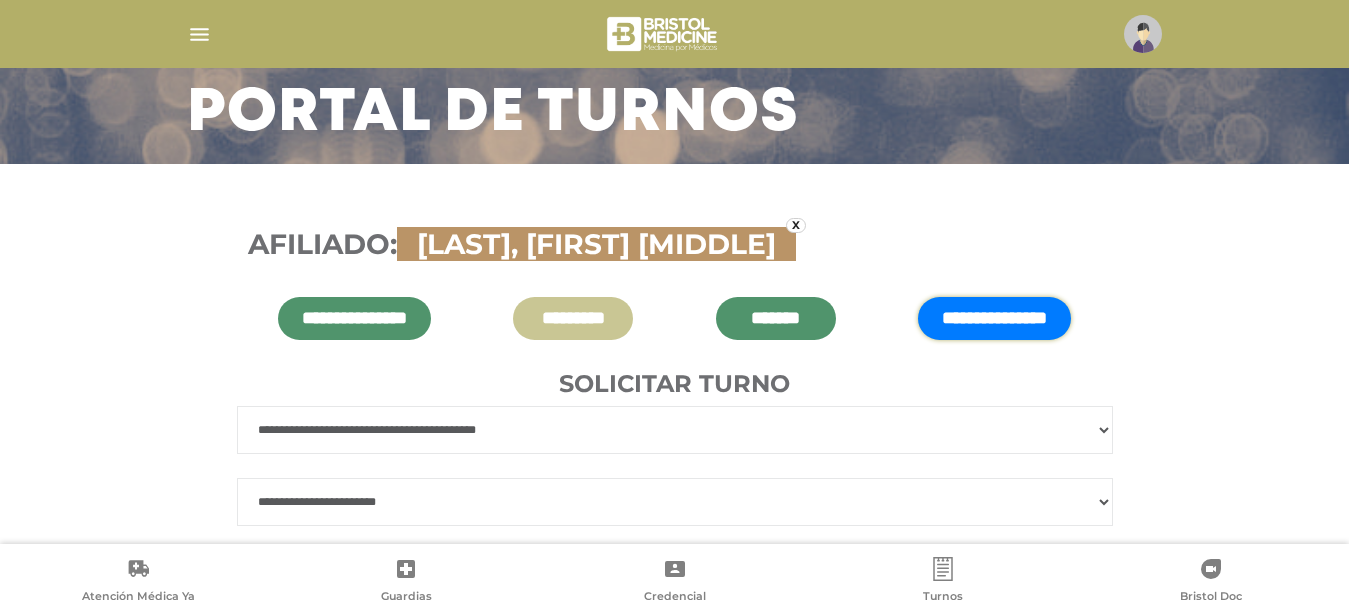 scroll, scrollTop: 214, scrollLeft: 0, axis: vertical 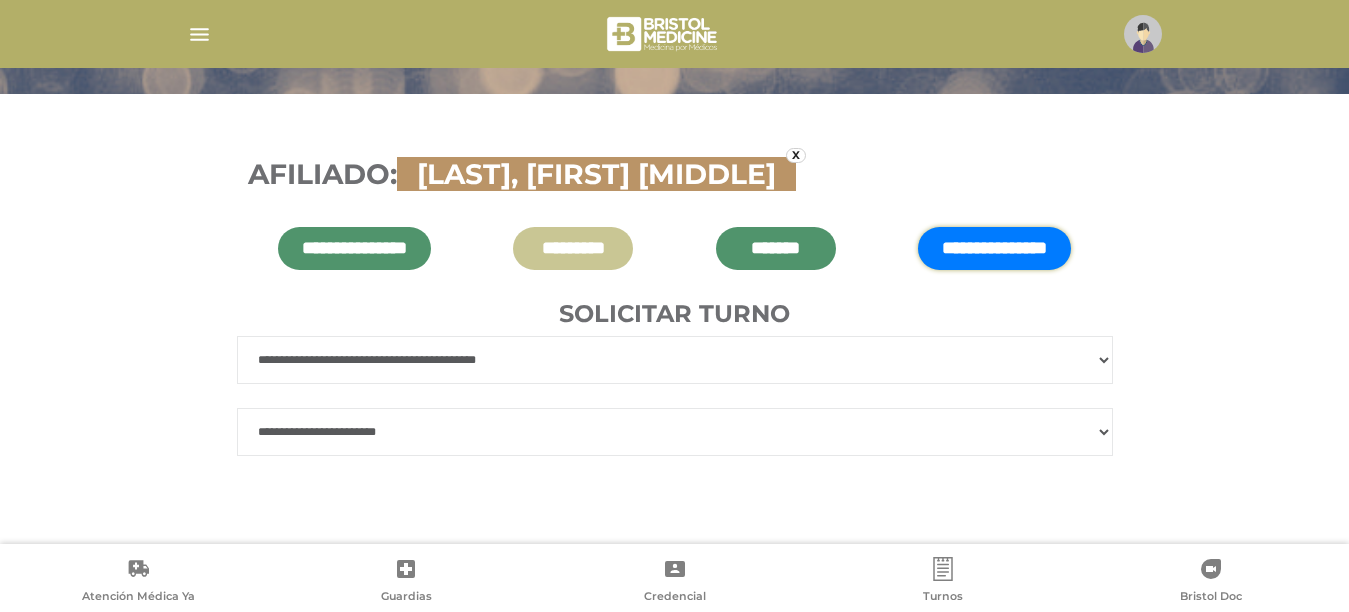 click on "**********" at bounding box center [675, 432] 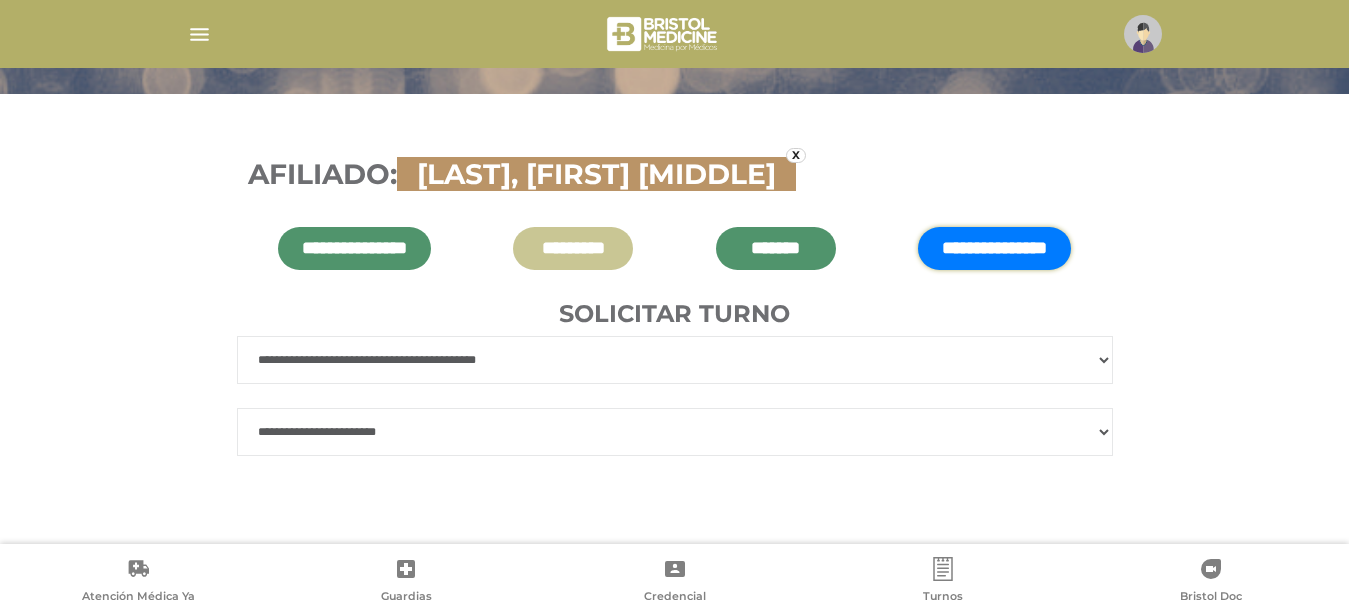 select on "*" 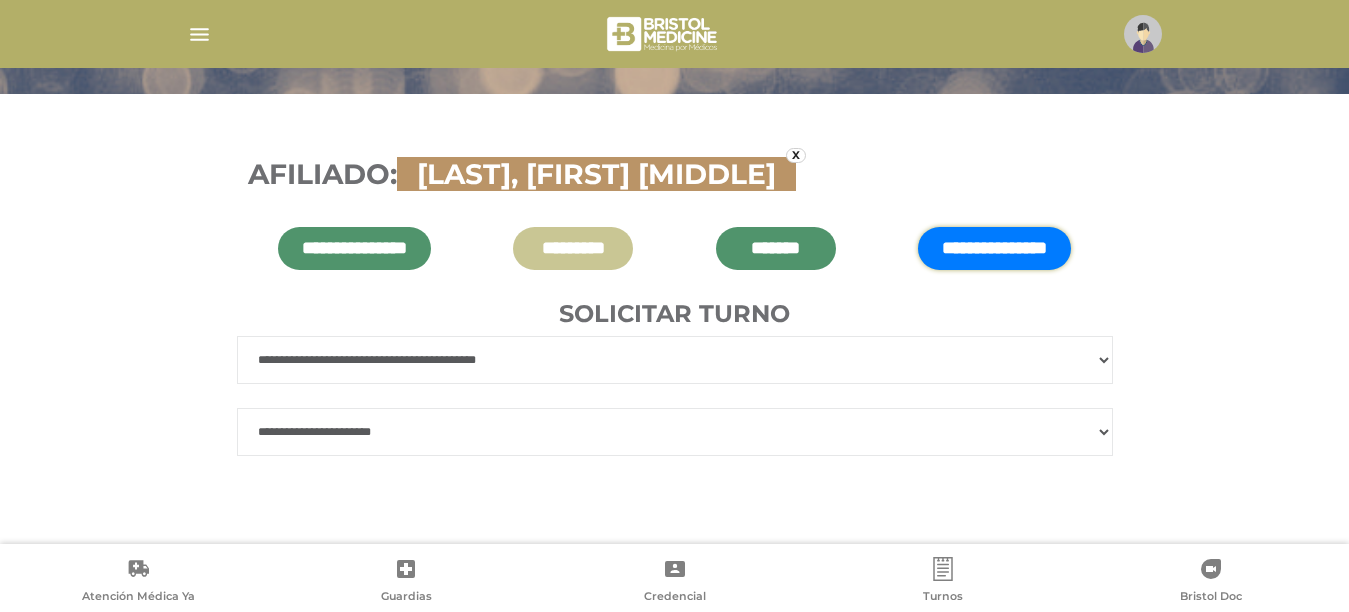 click on "**********" at bounding box center (675, 432) 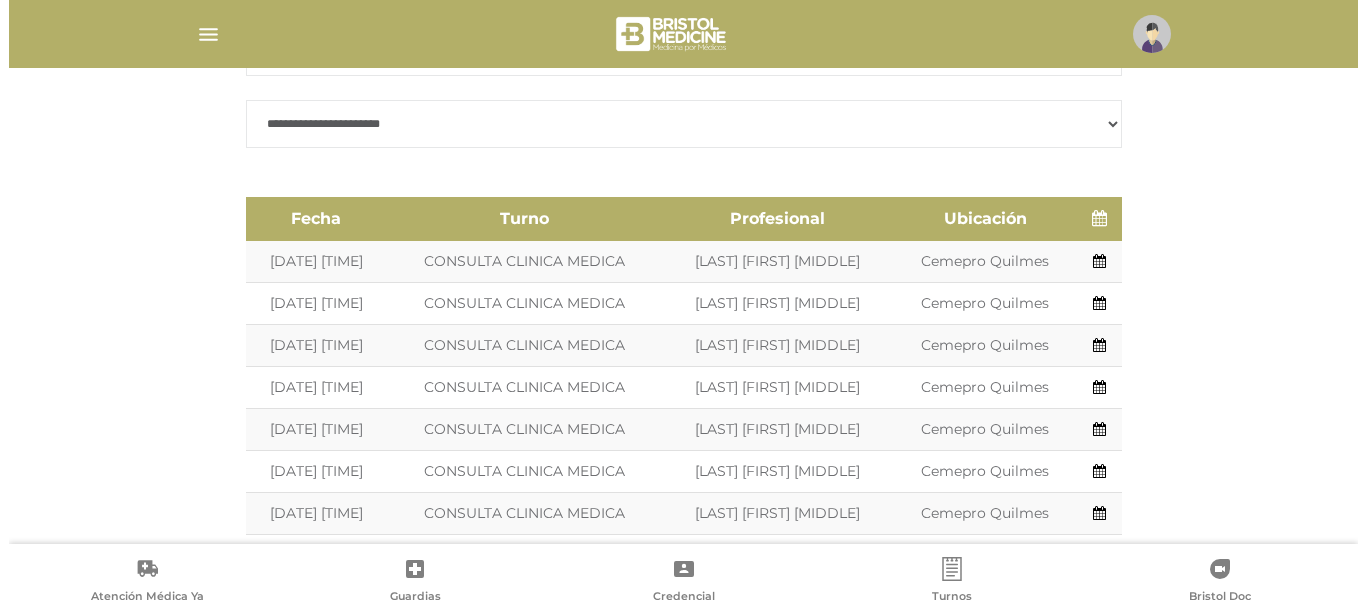 scroll, scrollTop: 600, scrollLeft: 0, axis: vertical 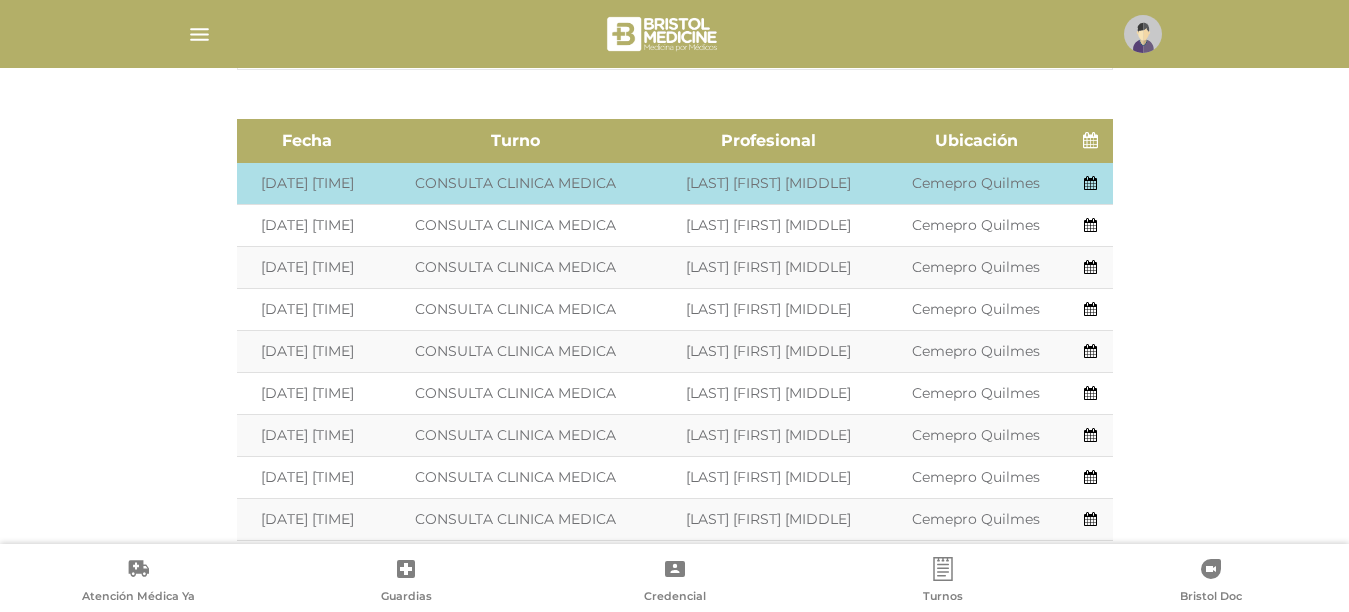 click at bounding box center [1090, 183] 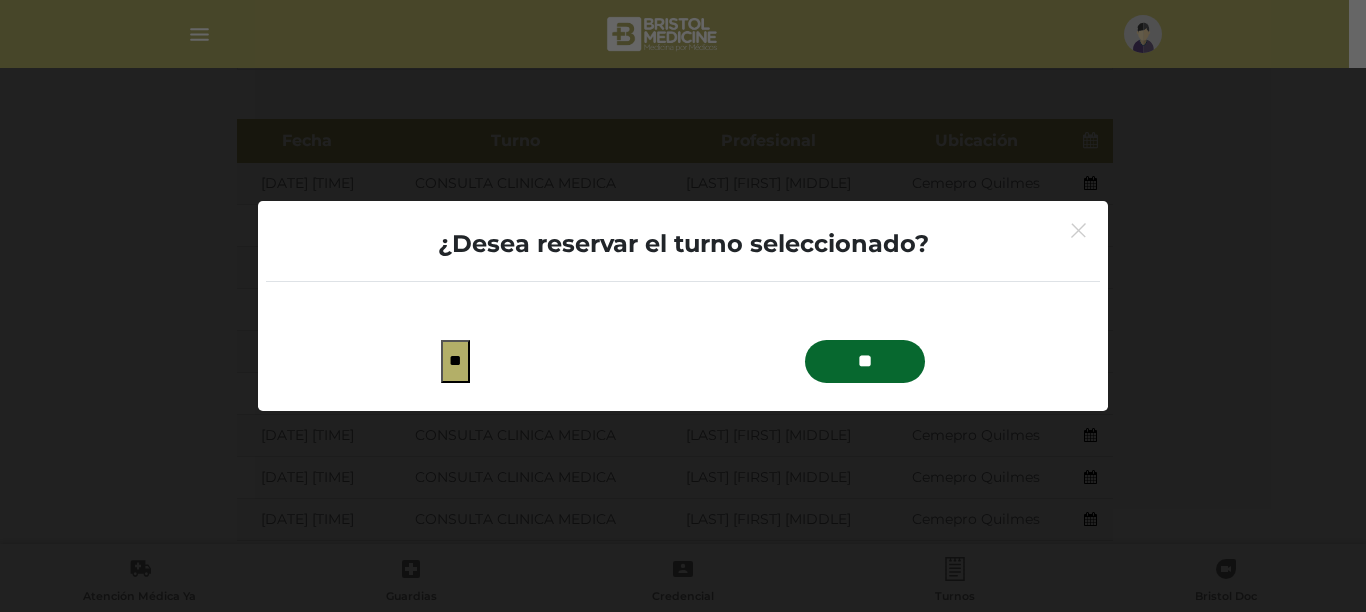 click on "**" at bounding box center (865, 361) 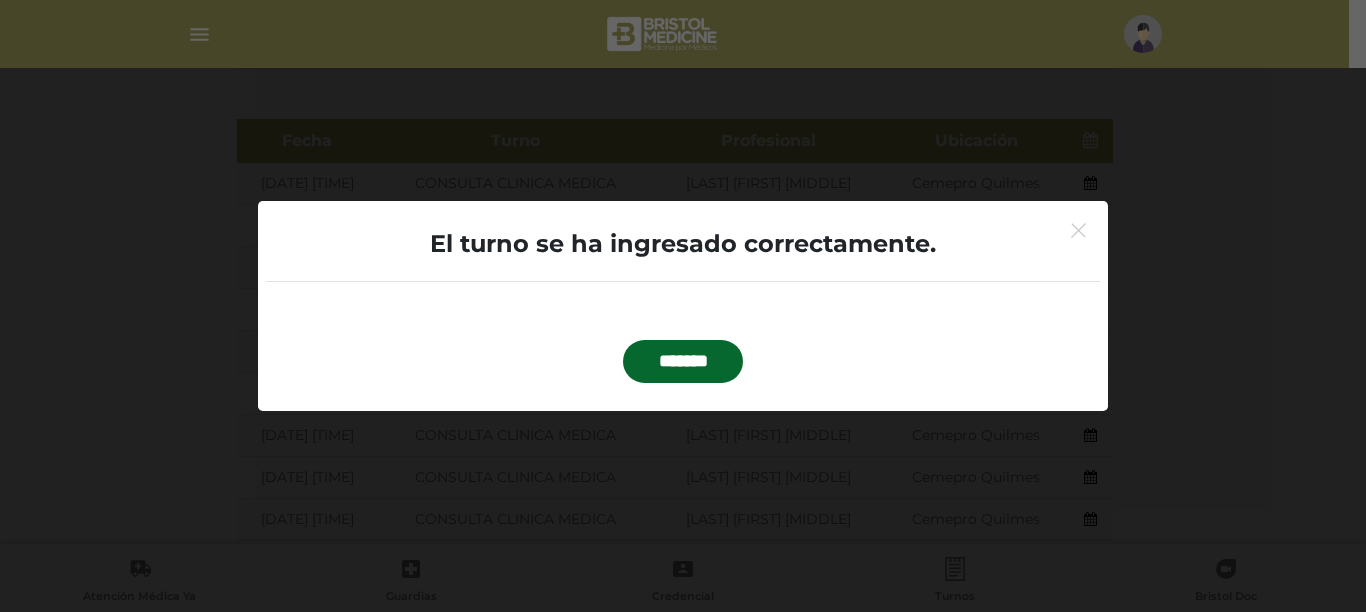 click on "*******" at bounding box center (683, 361) 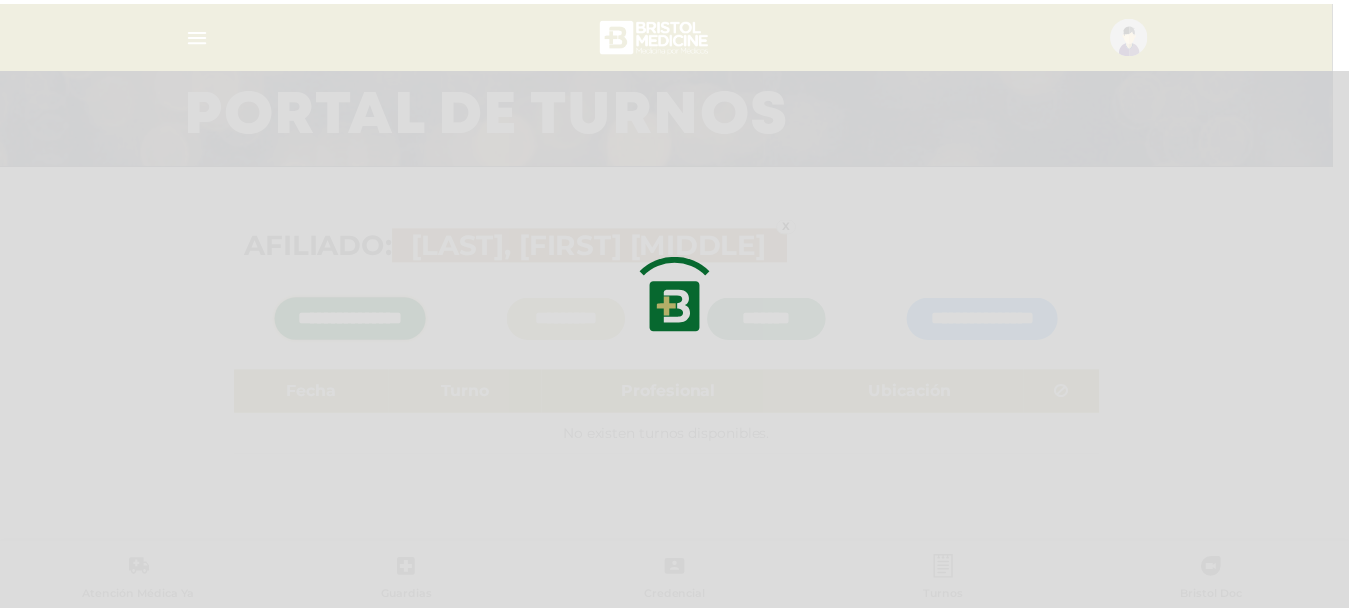scroll, scrollTop: 144, scrollLeft: 0, axis: vertical 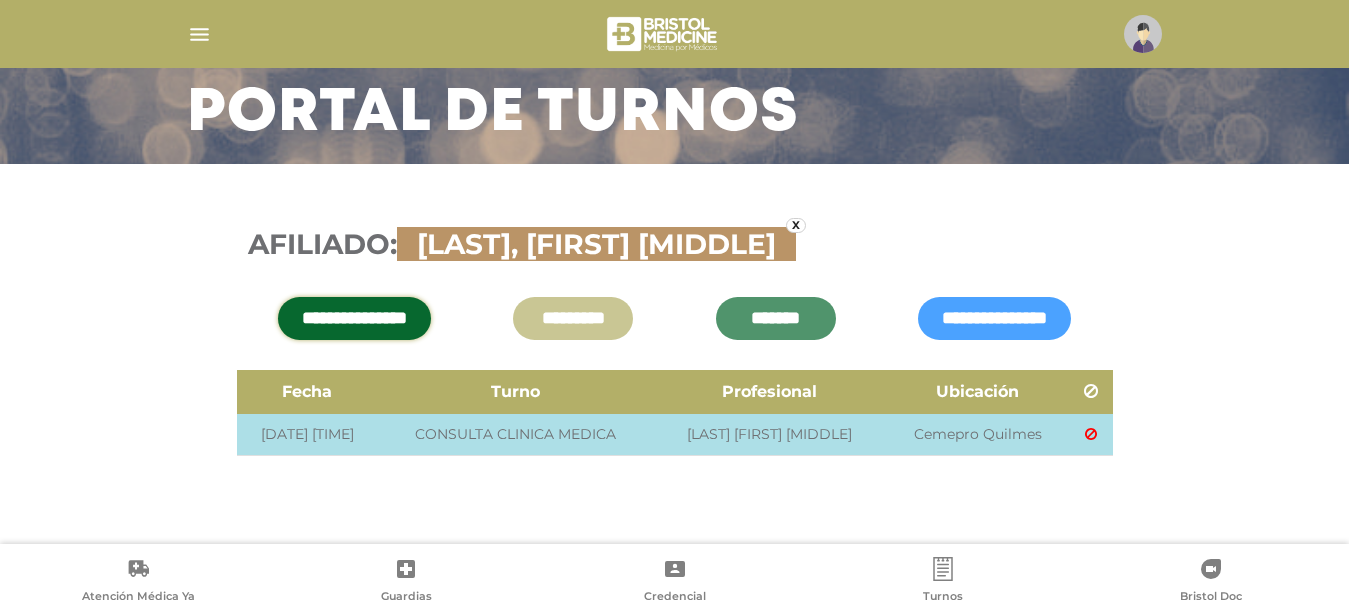 click on "Ubicación:  Cemepro Quilmes" at bounding box center (977, 435) 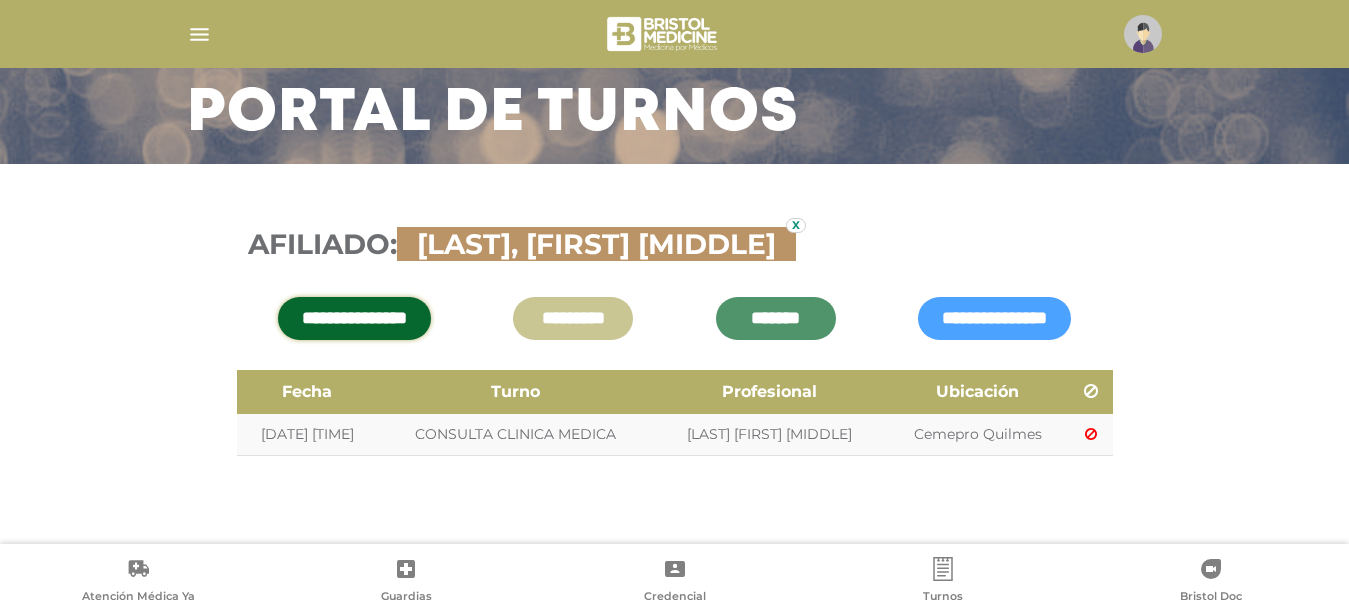 click on "x" at bounding box center [796, 225] 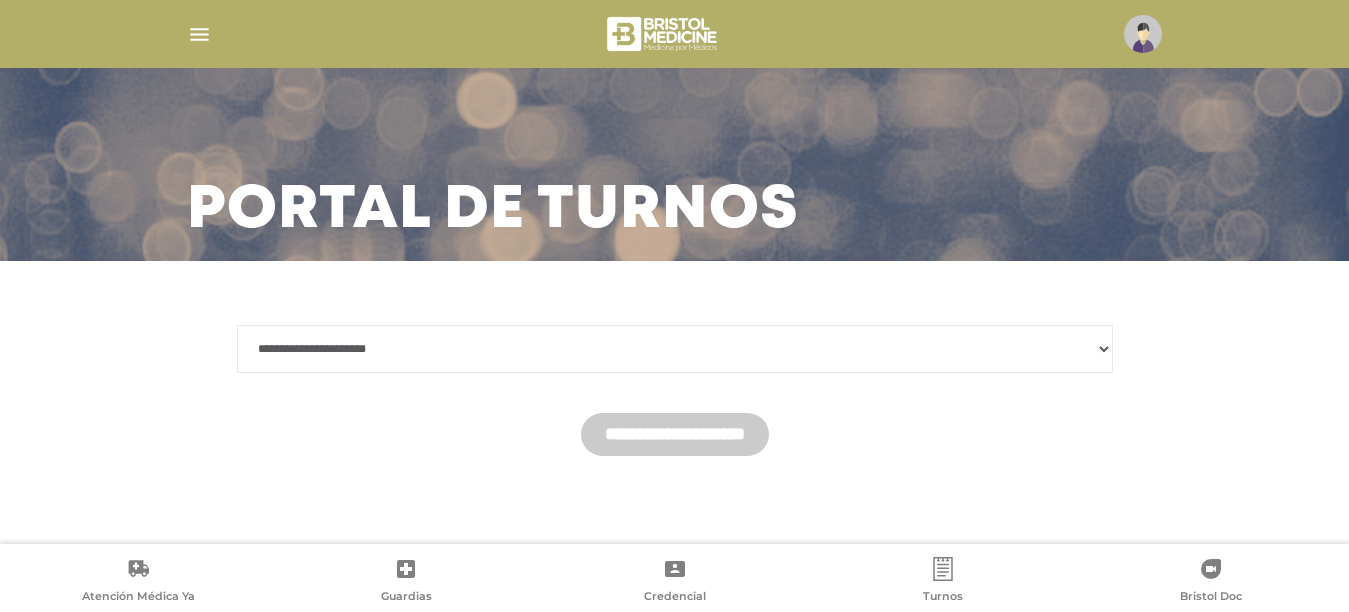 scroll, scrollTop: 47, scrollLeft: 0, axis: vertical 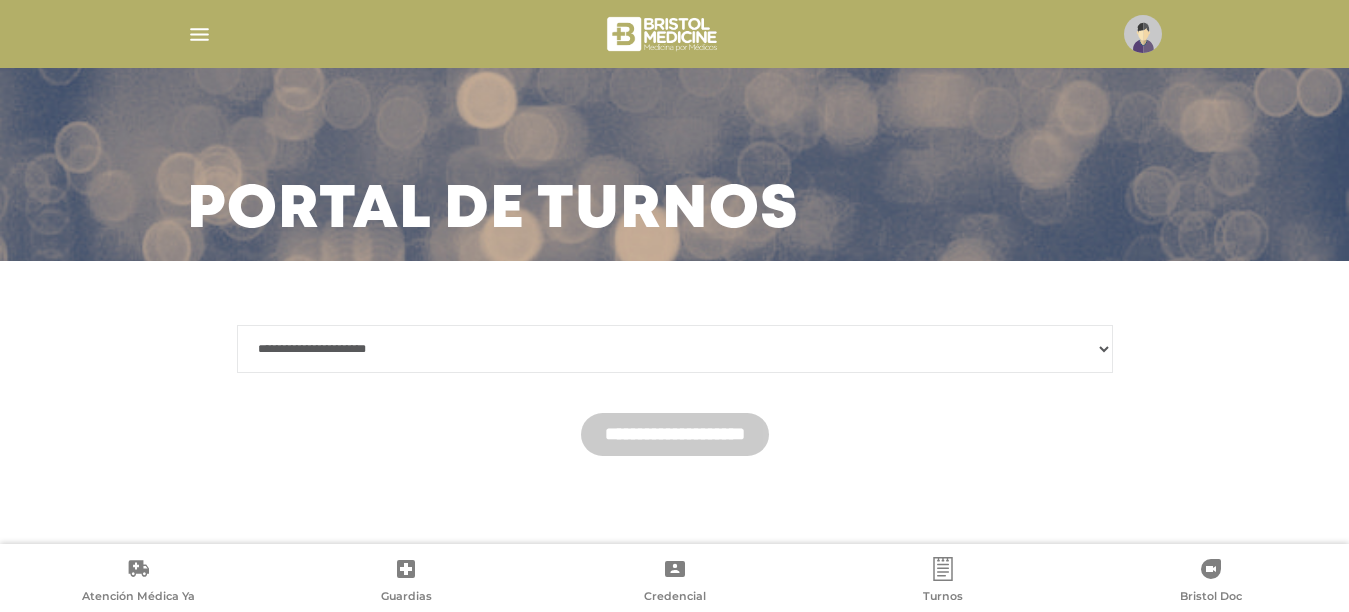 click on "**********" at bounding box center [675, 349] 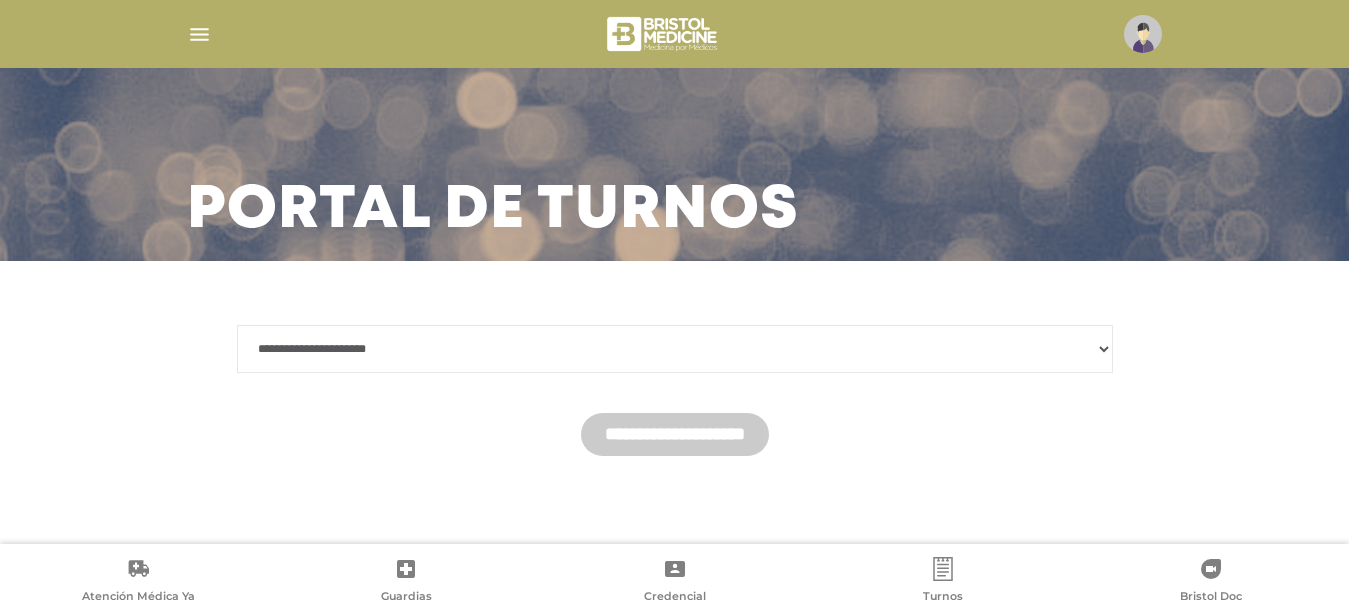 select on "*******" 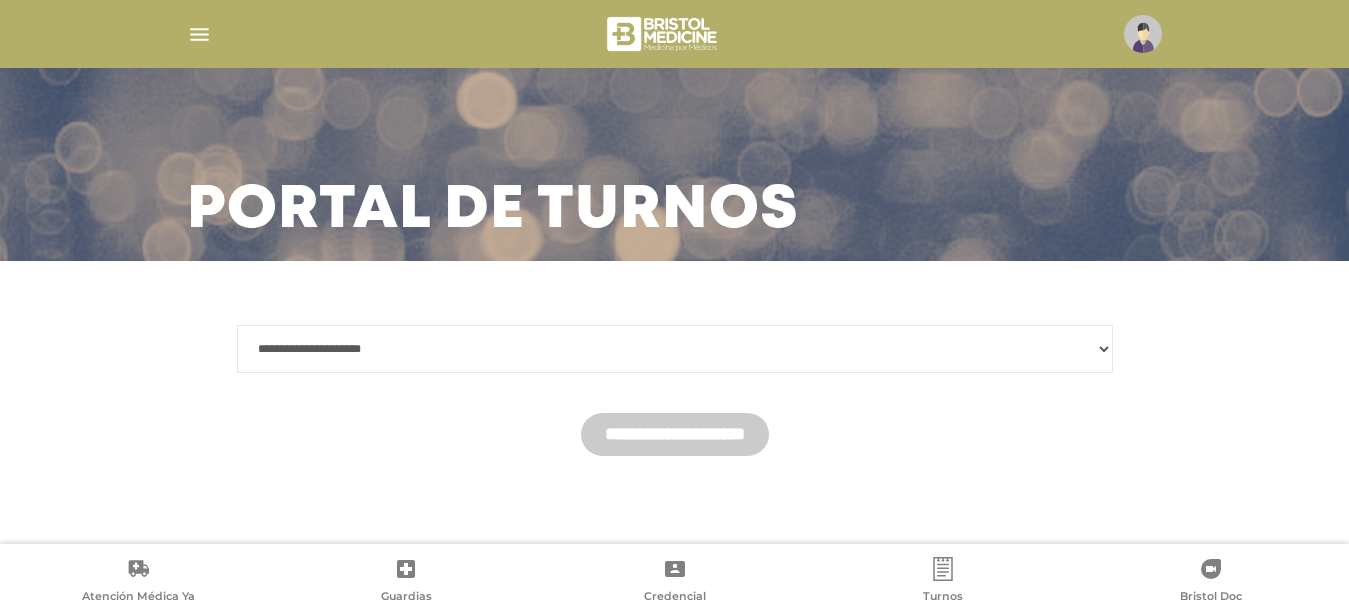 click on "**********" at bounding box center (675, 349) 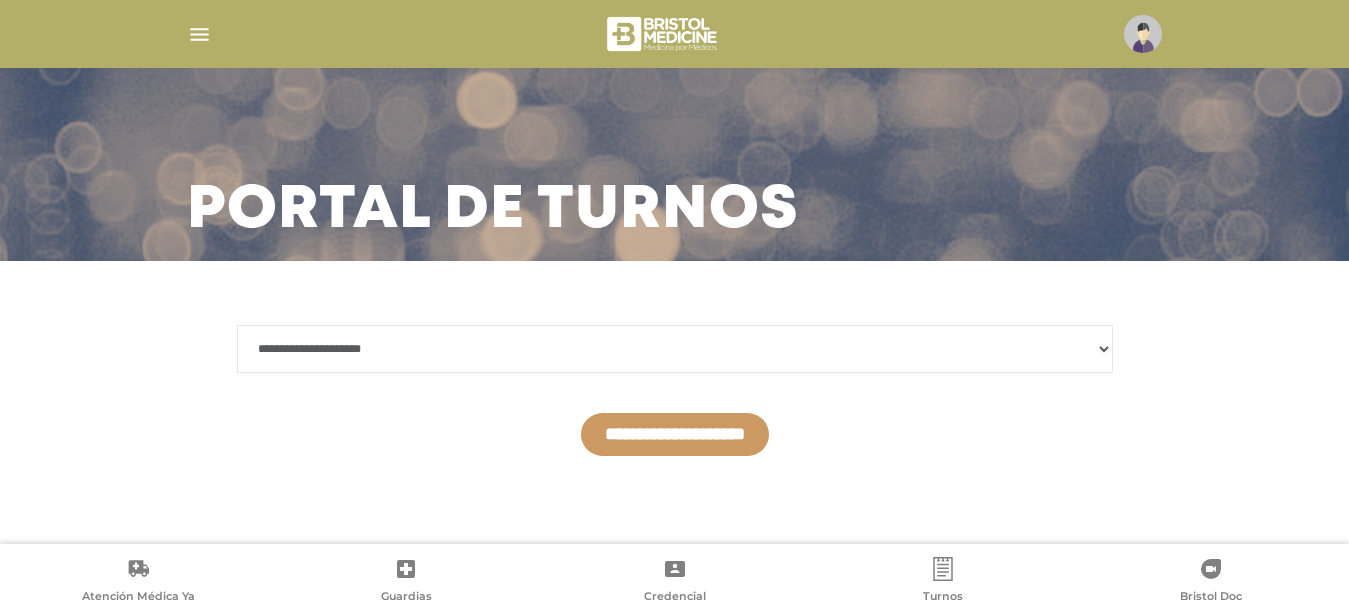 click on "**********" at bounding box center [675, 434] 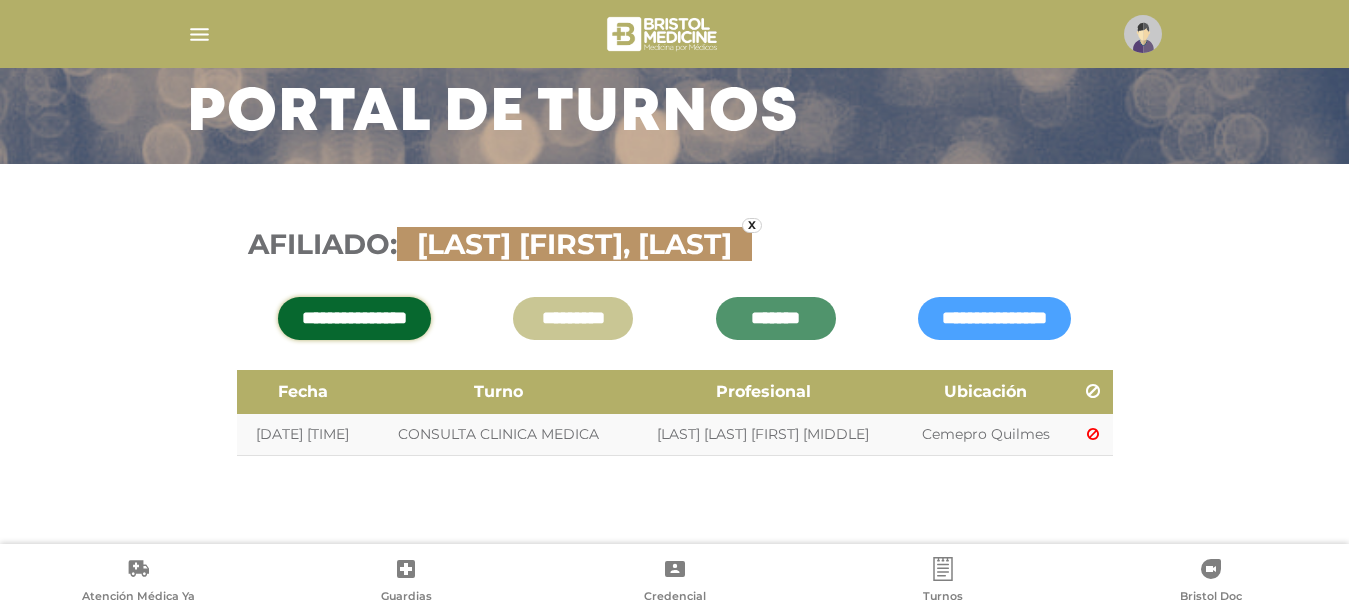 scroll, scrollTop: 140, scrollLeft: 0, axis: vertical 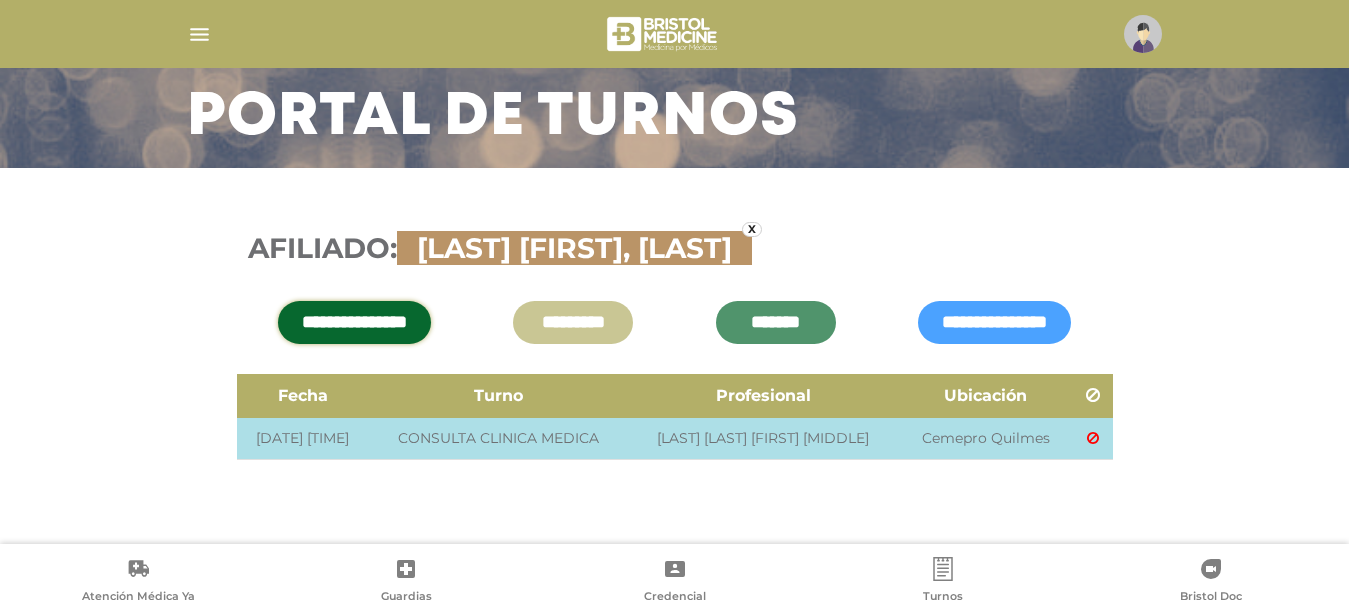click at bounding box center (1093, 438) 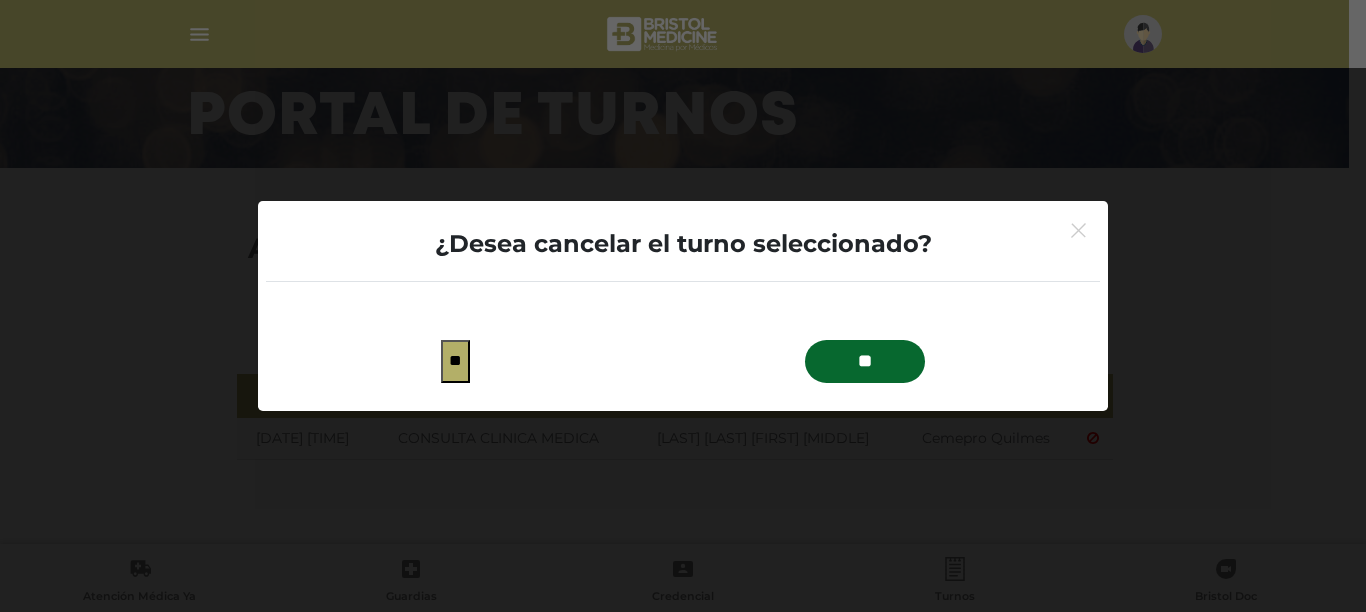click on "**" at bounding box center (865, 361) 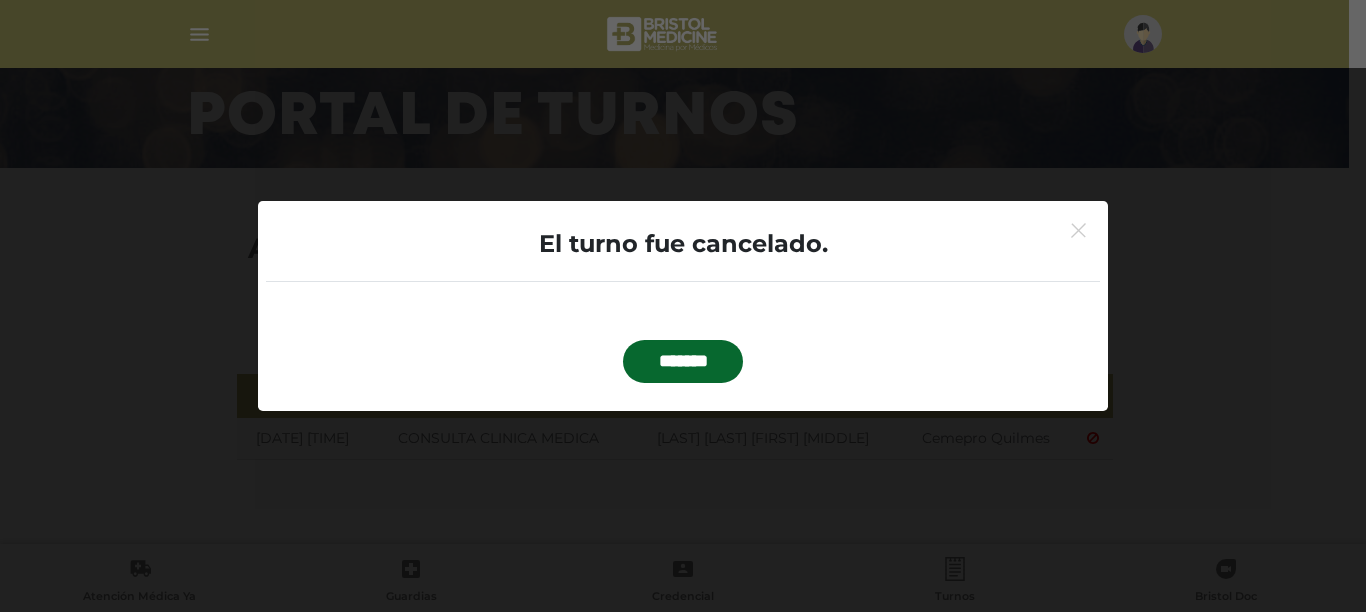 click on "*******" at bounding box center (683, 361) 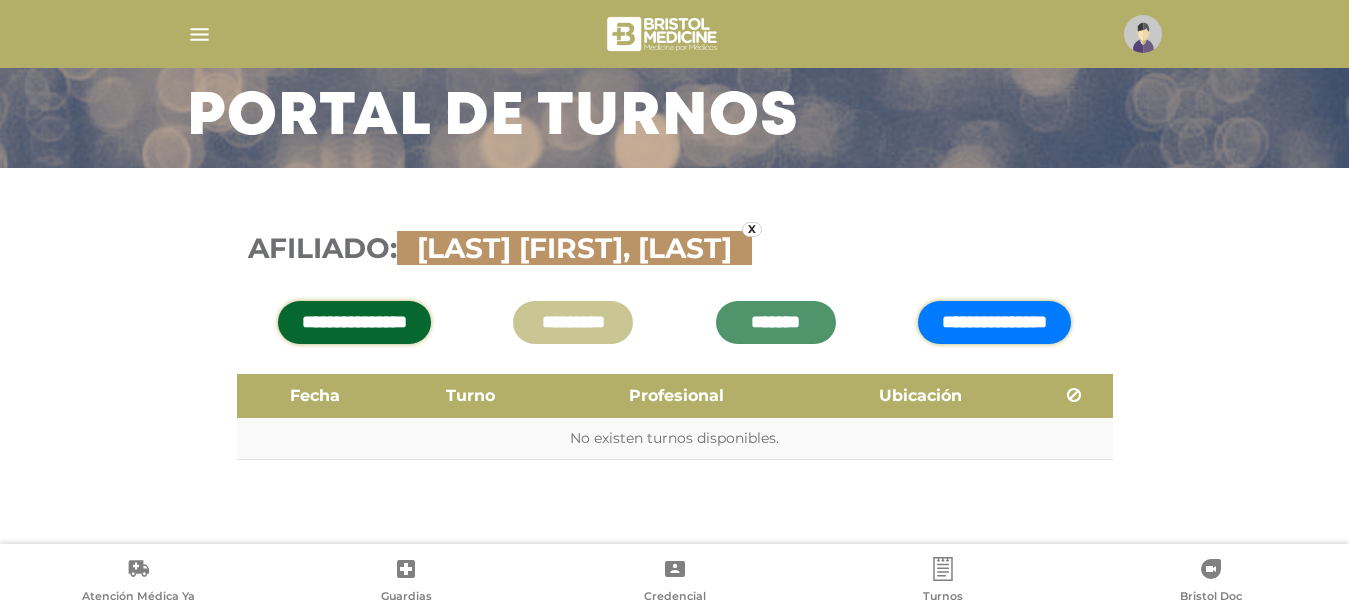 click on "**********" at bounding box center [994, 322] 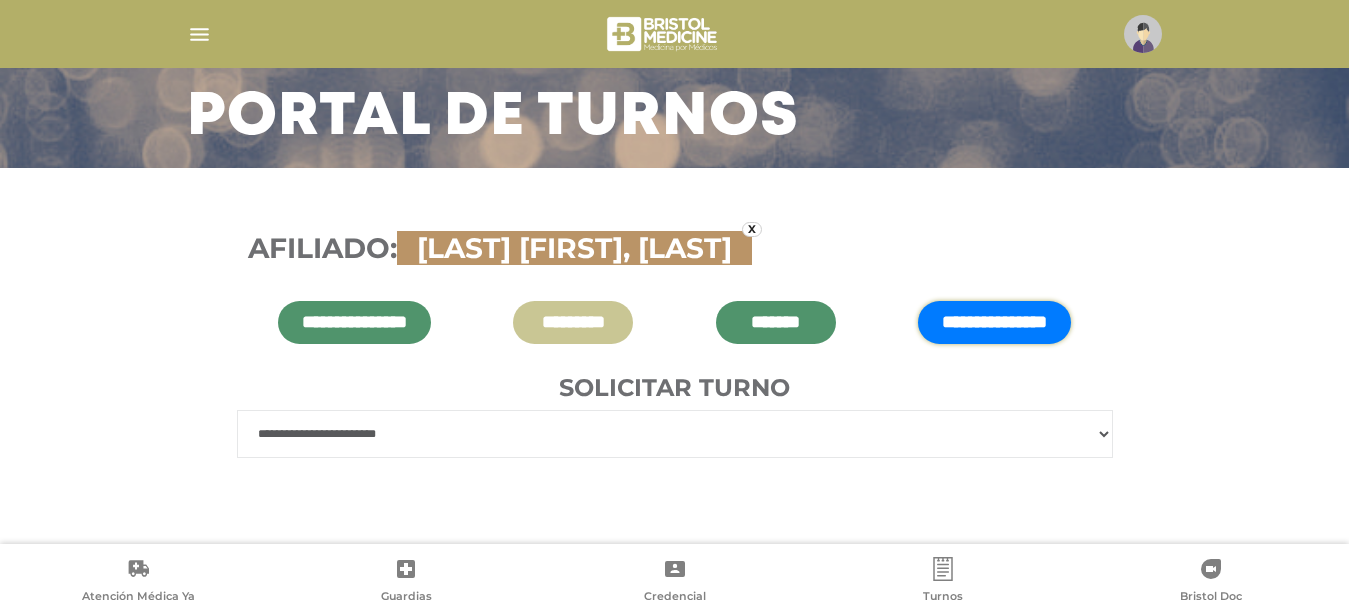 click on "**********" at bounding box center (675, 434) 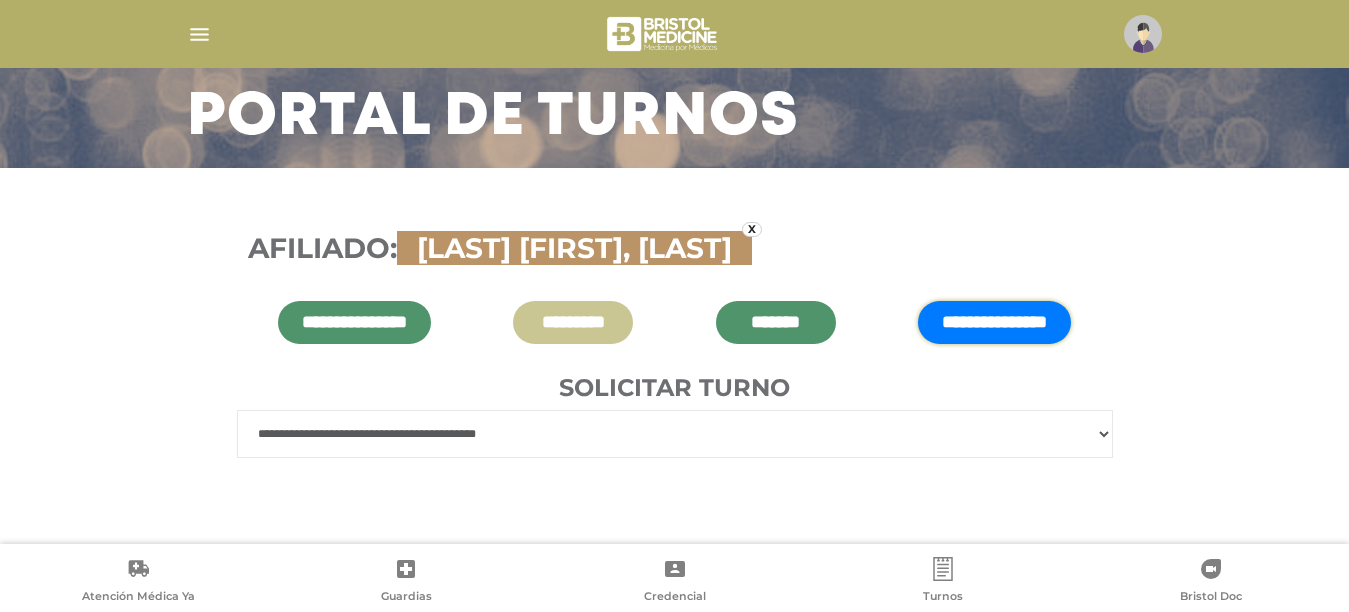 click on "**********" at bounding box center (675, 434) 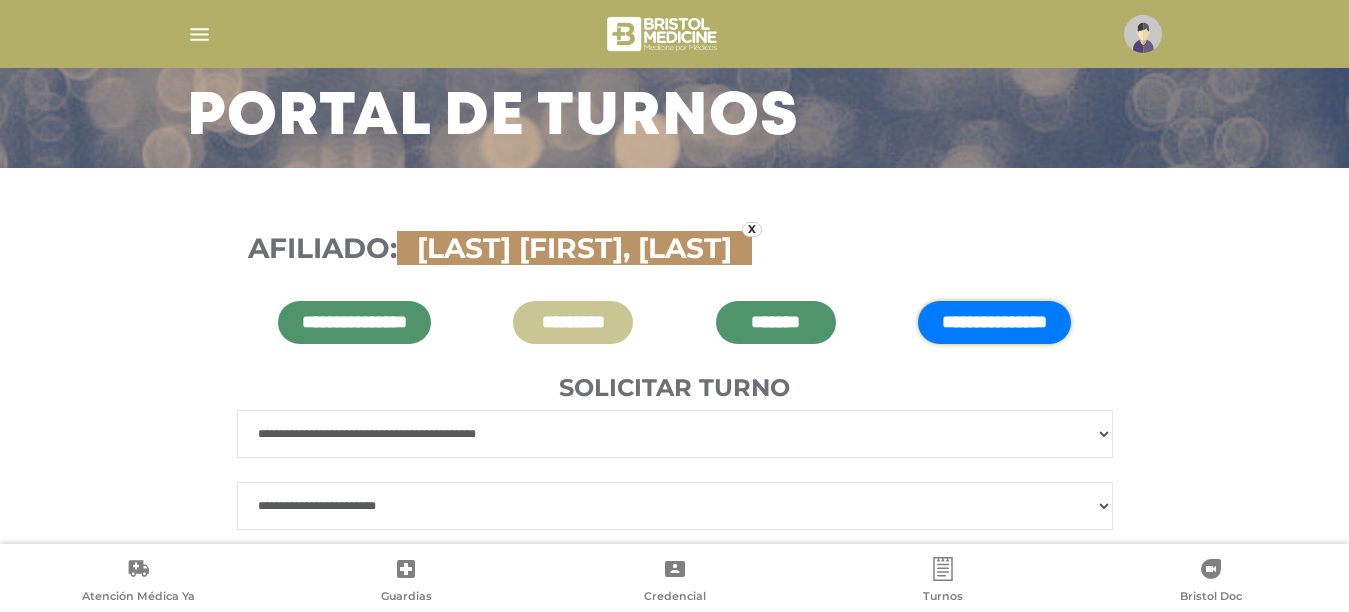 click on "**********" at bounding box center (675, 506) 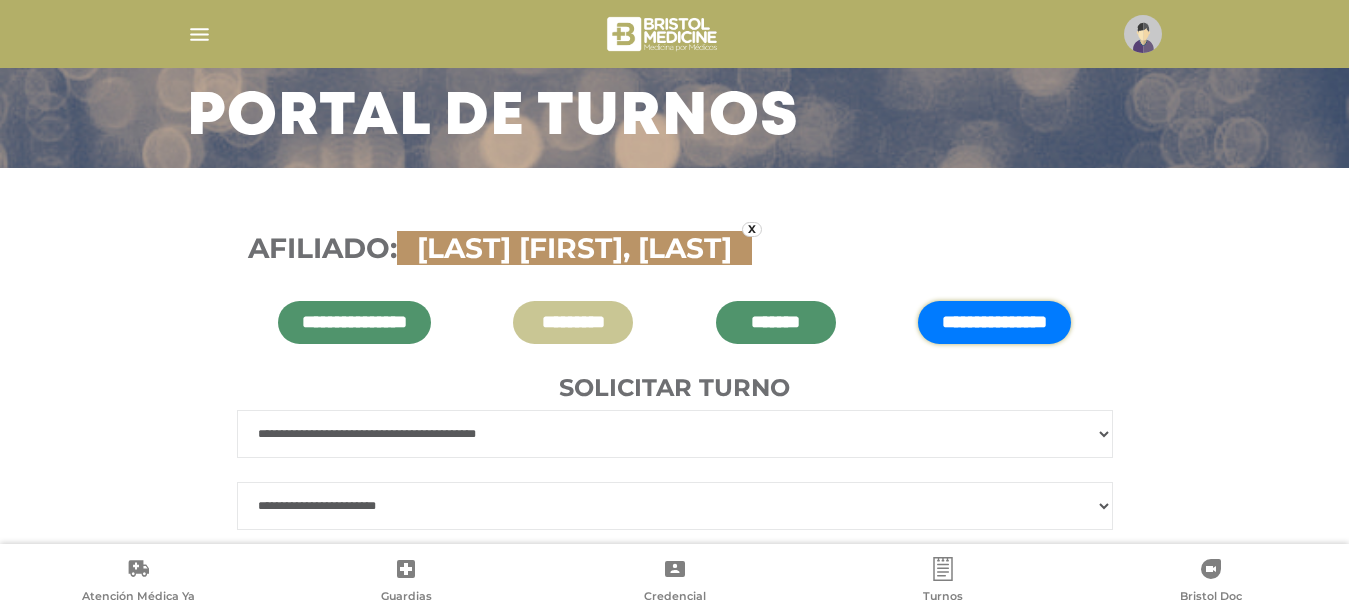 select on "*" 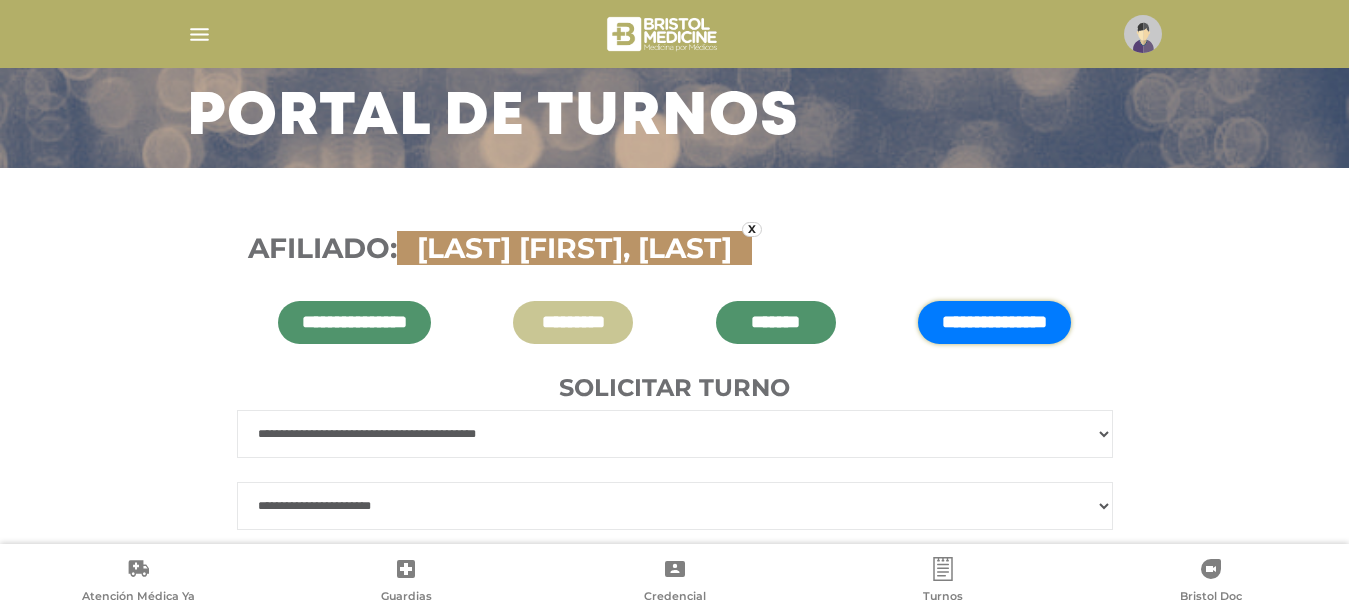 click on "**********" at bounding box center (675, 506) 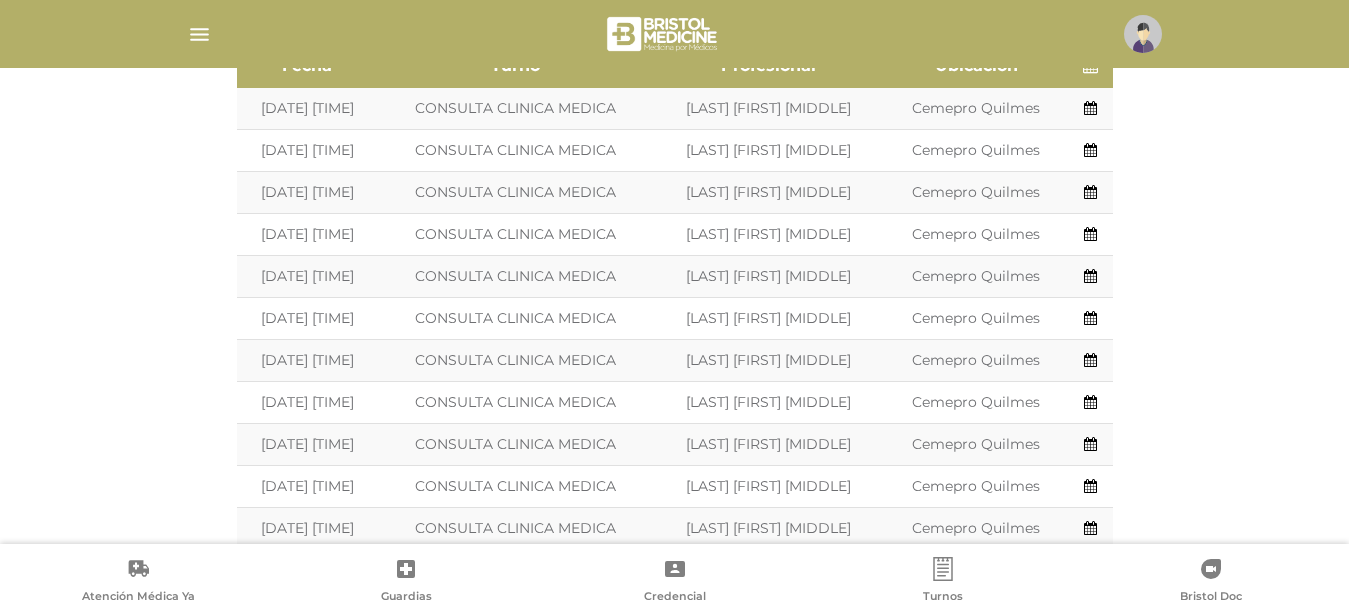 scroll, scrollTop: 1391, scrollLeft: 0, axis: vertical 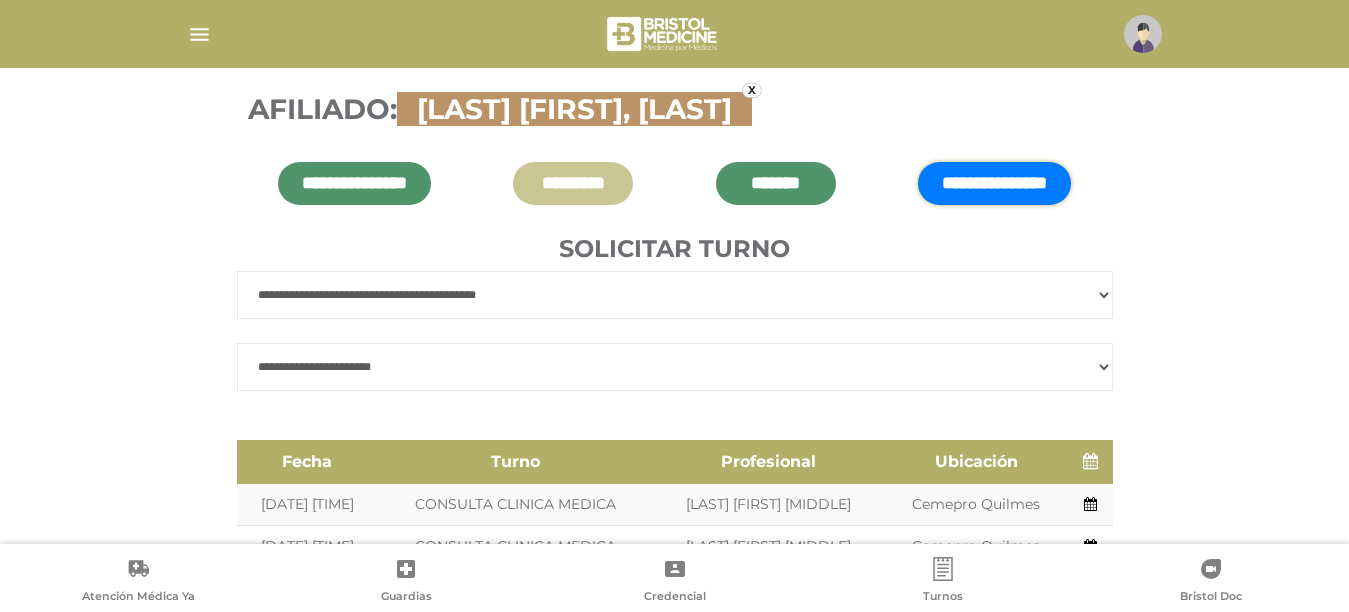 click on "**********" at bounding box center (675, 295) 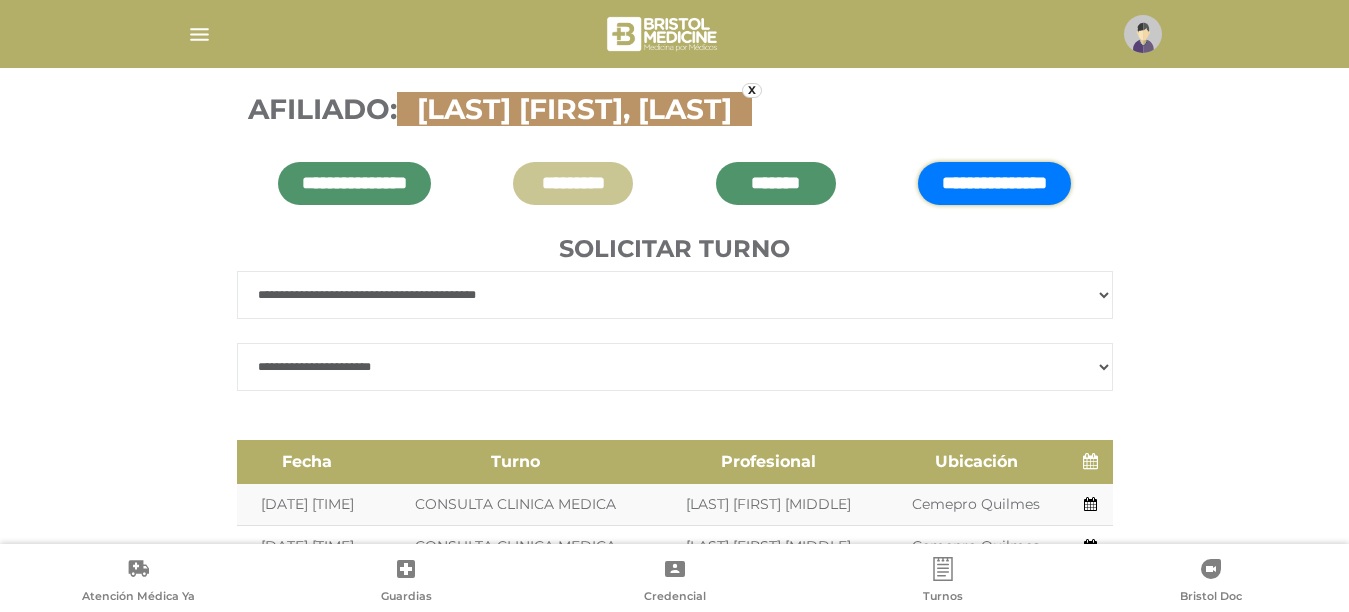 select on "****" 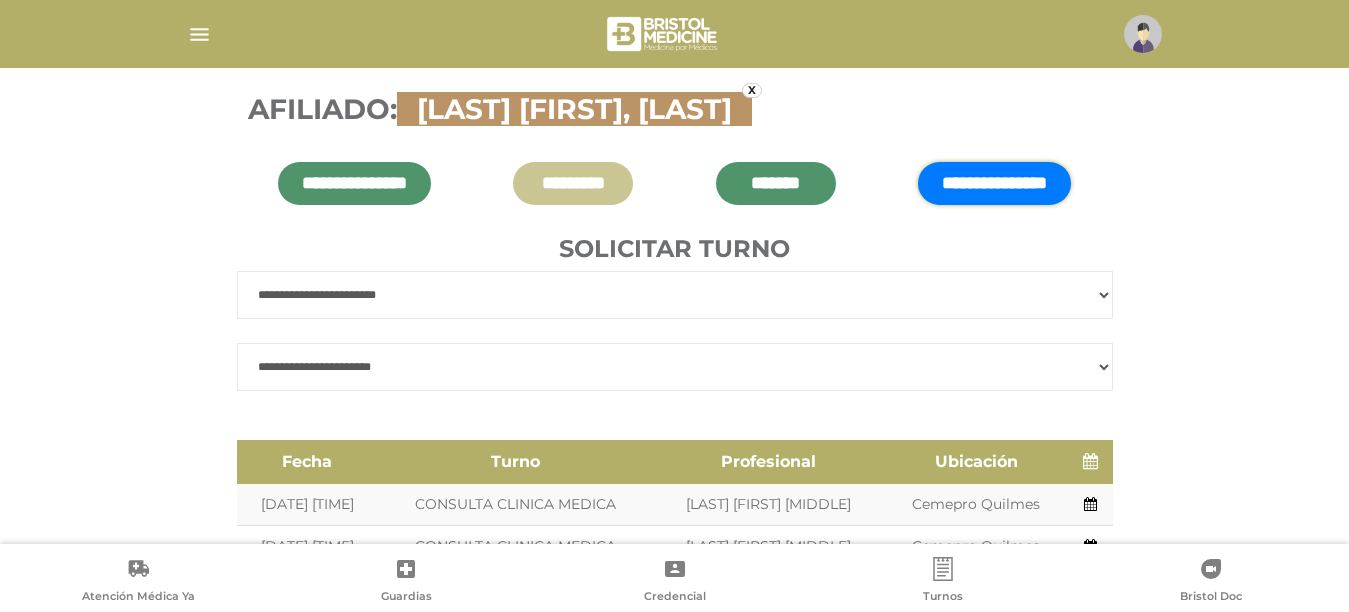 click on "**********" at bounding box center [675, 295] 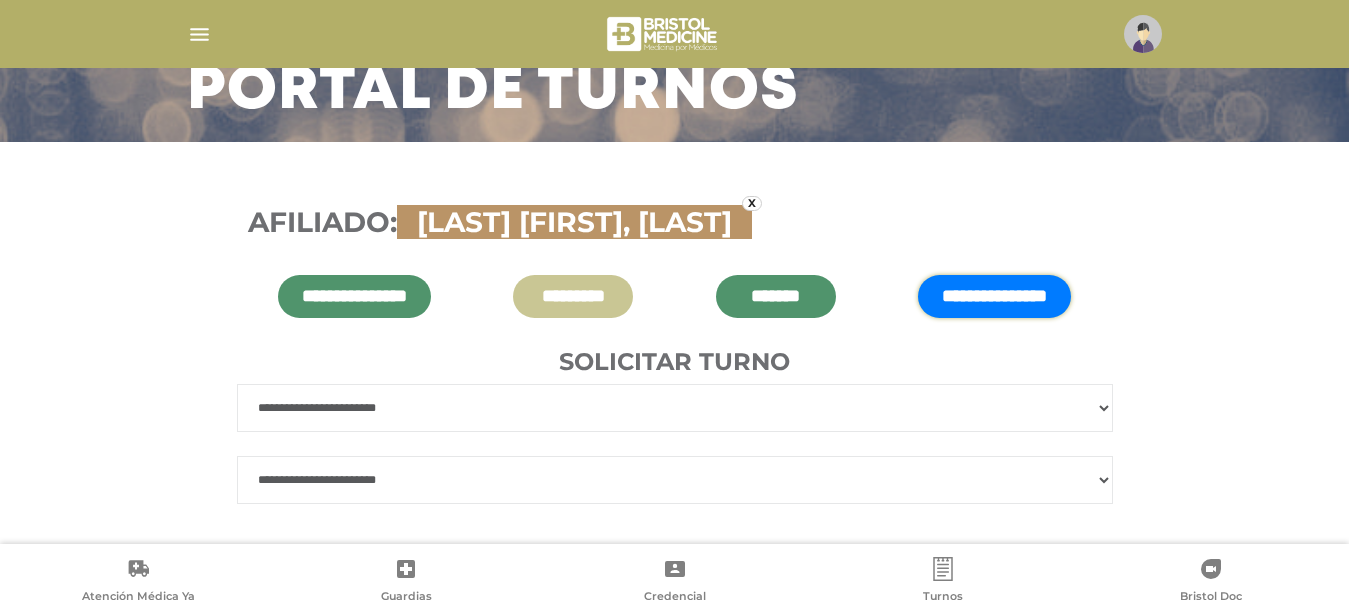 scroll, scrollTop: 214, scrollLeft: 0, axis: vertical 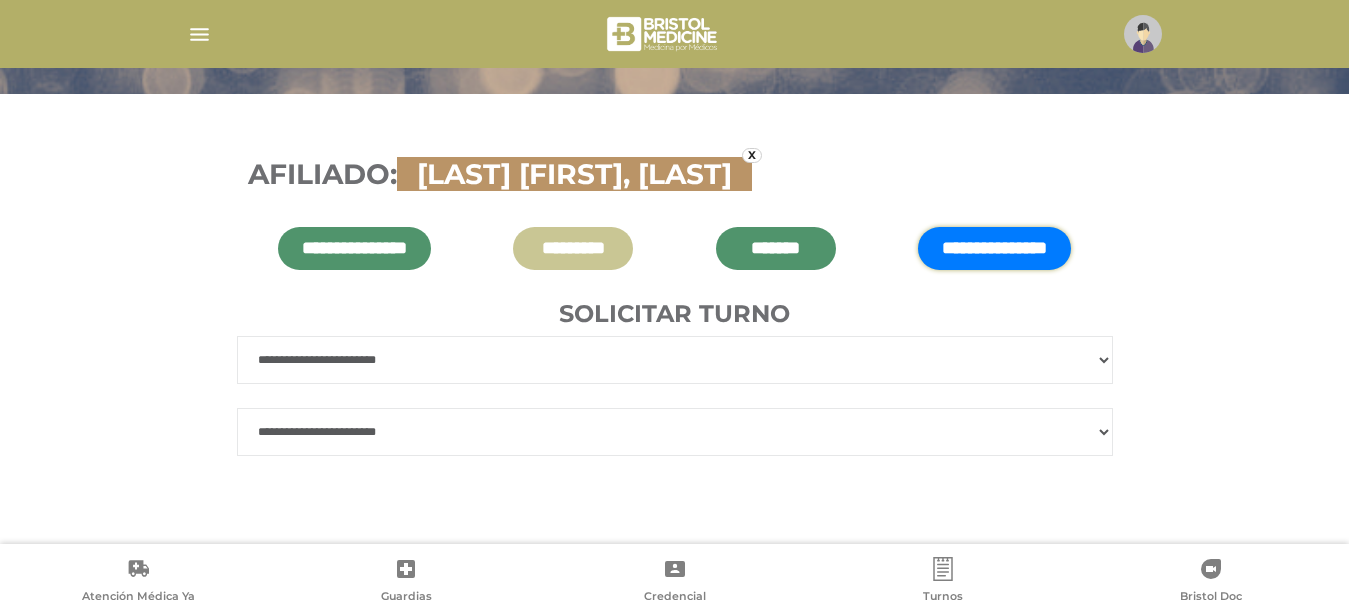 click on "**********" at bounding box center [675, 432] 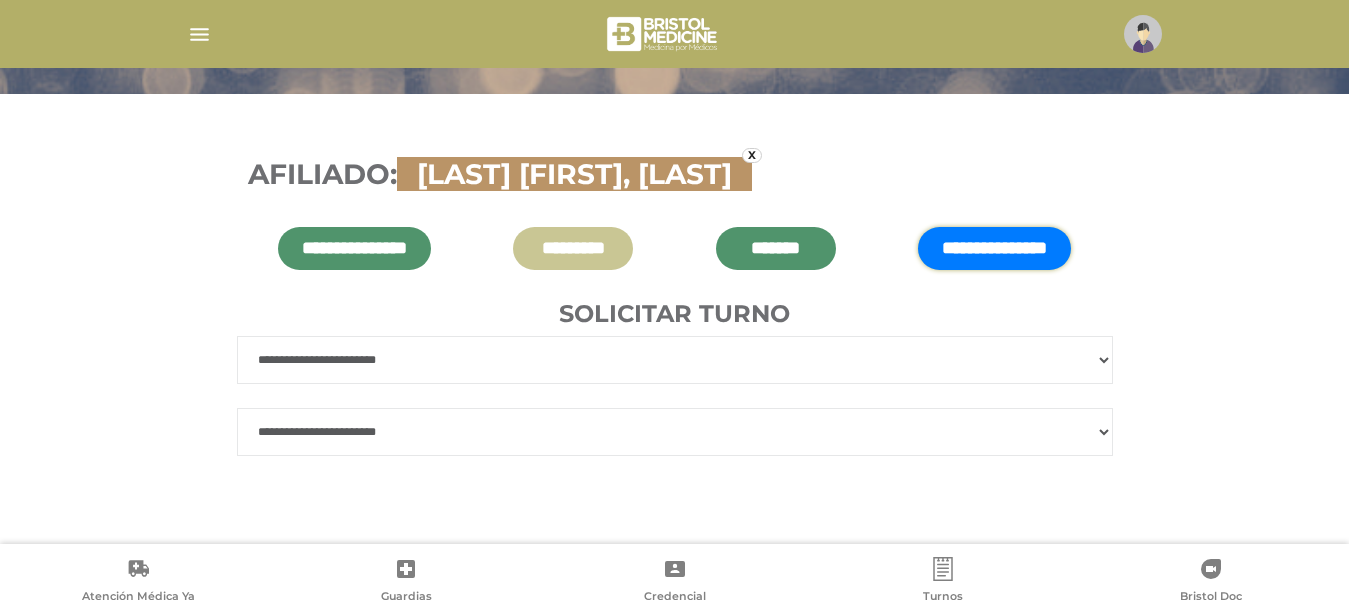select on "***" 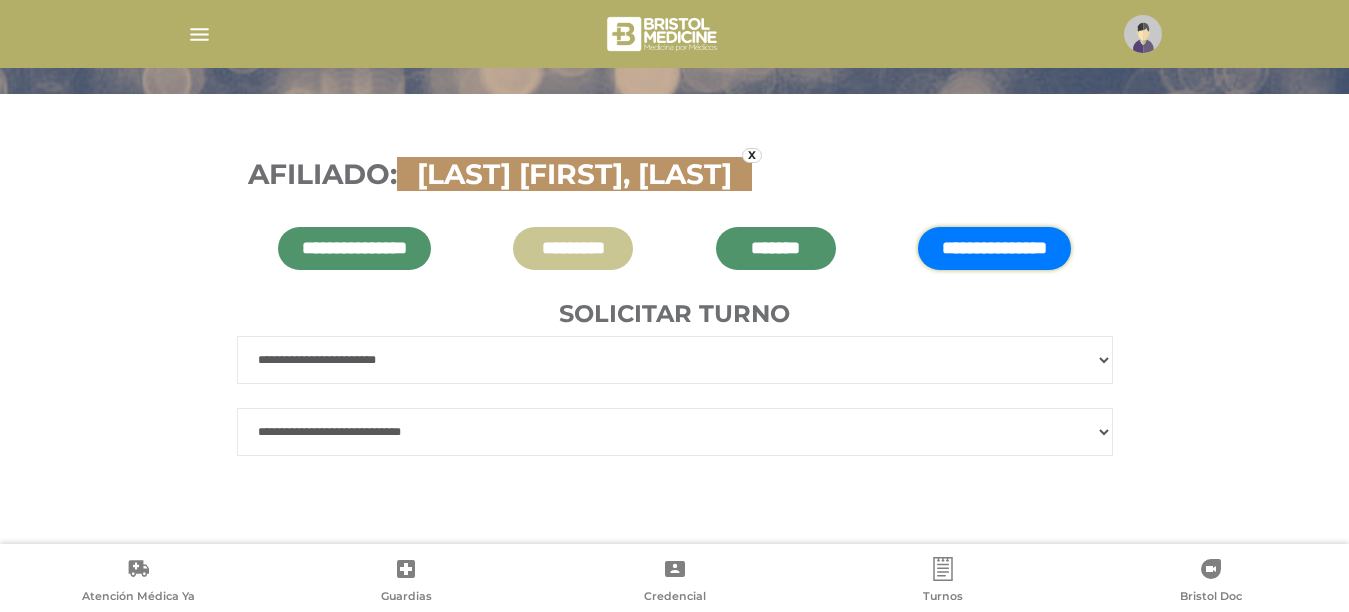 click on "**********" at bounding box center [675, 432] 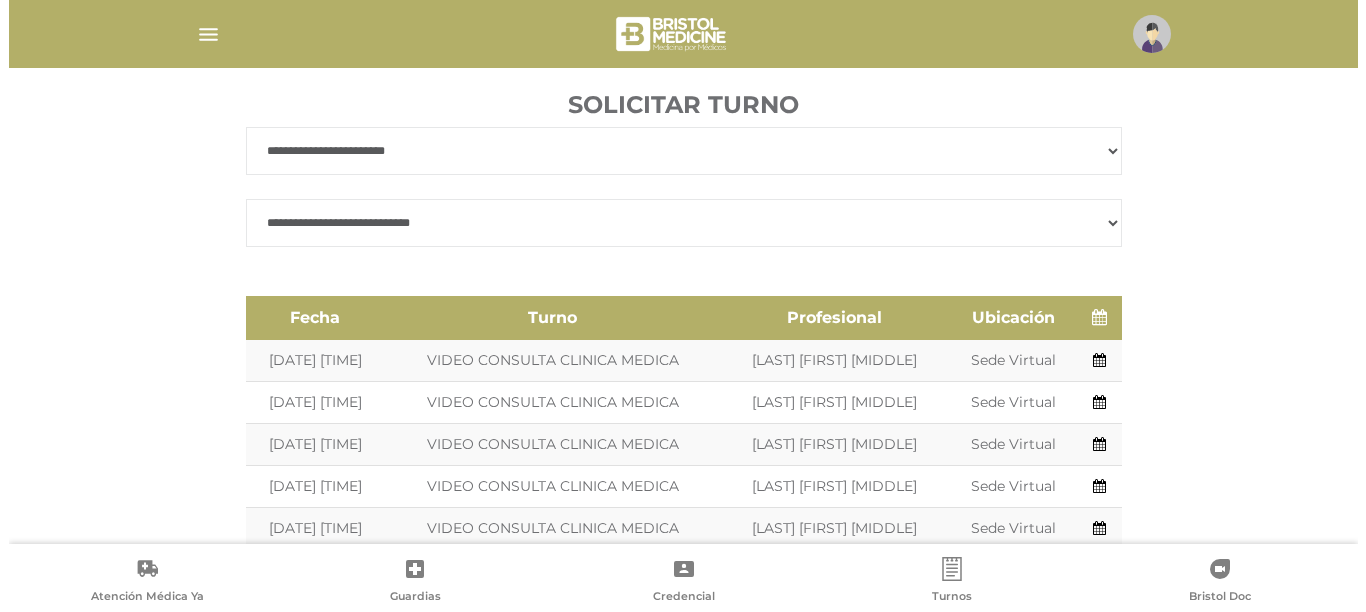 scroll, scrollTop: 449, scrollLeft: 0, axis: vertical 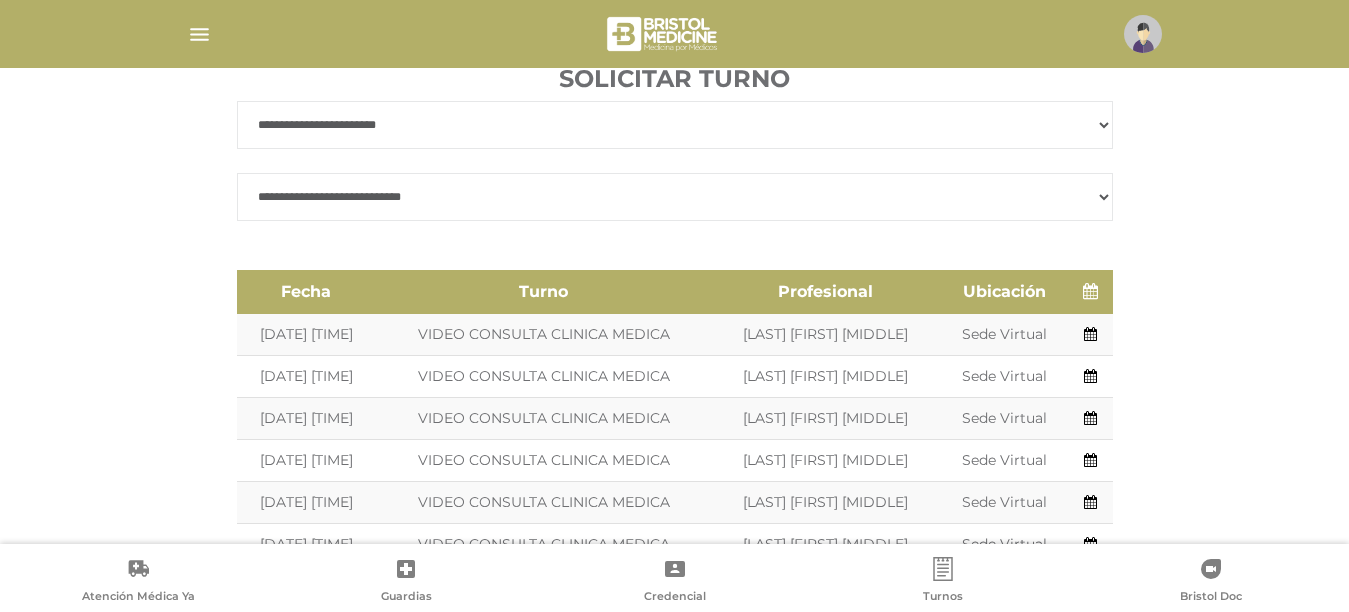 click on "**********" at bounding box center [674, 1180] 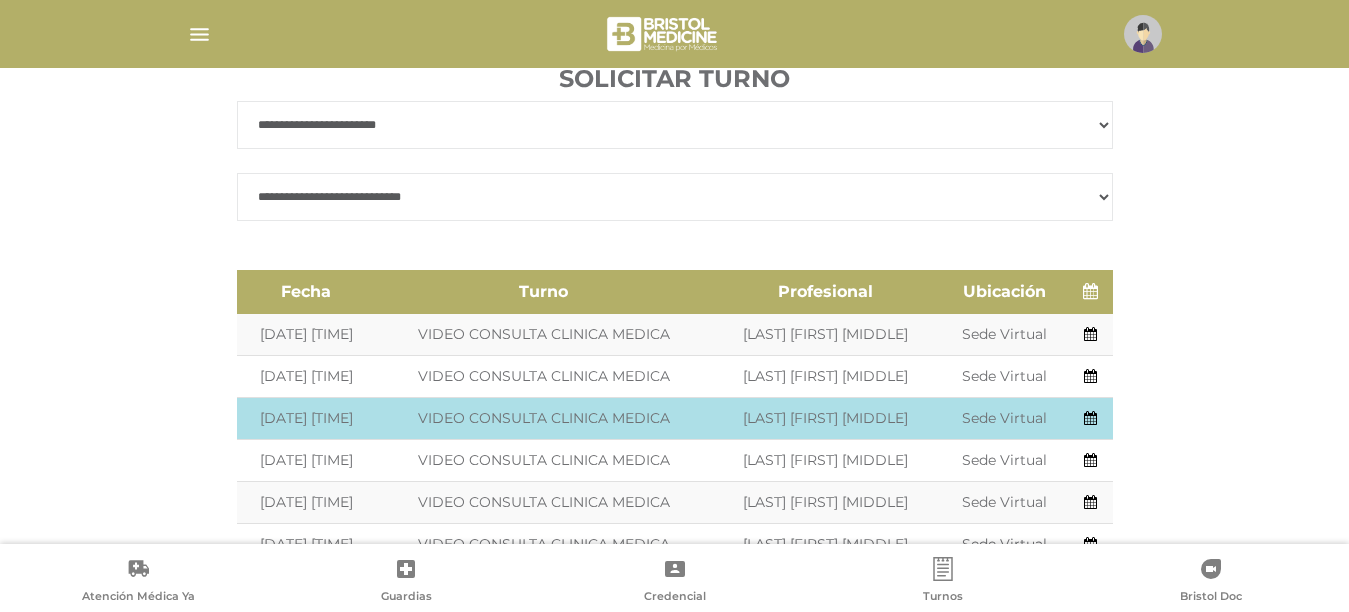 click at bounding box center (1090, 418) 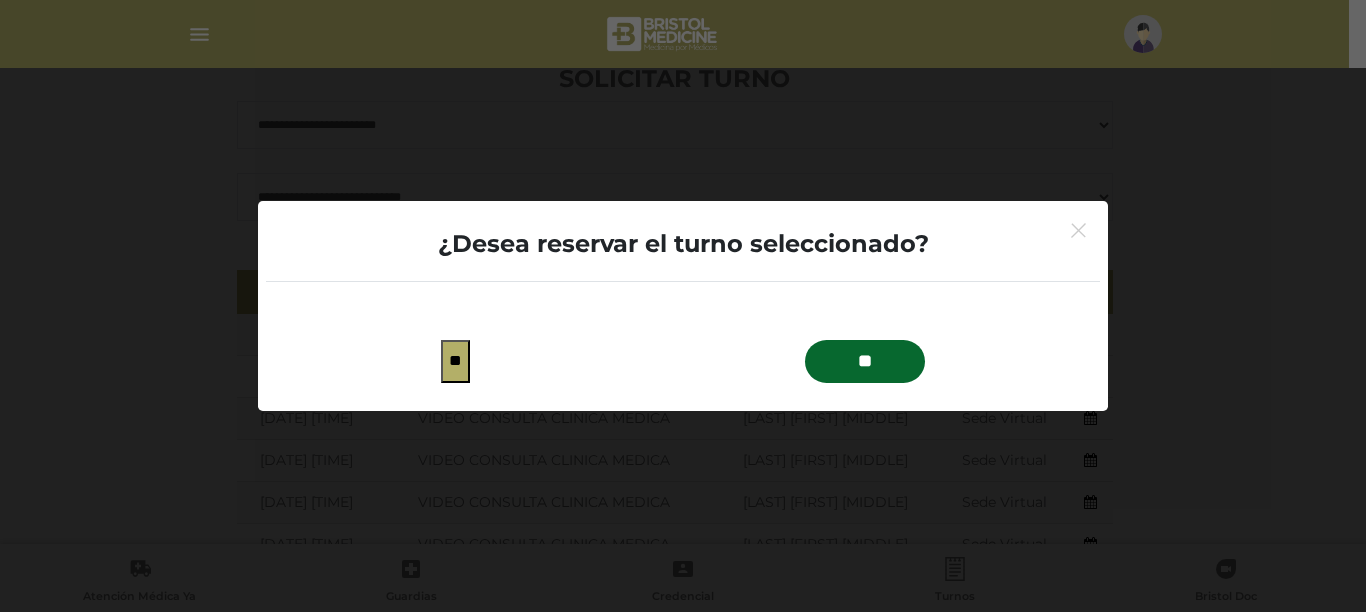 click on "**" at bounding box center [865, 361] 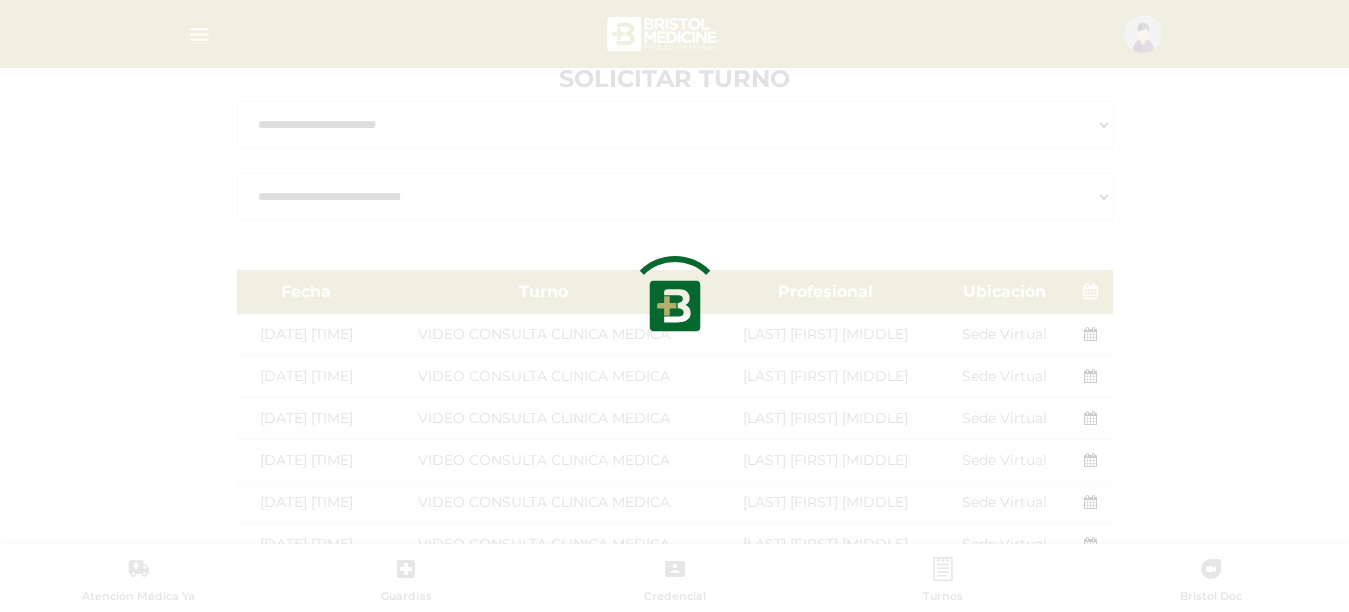 type on "*******" 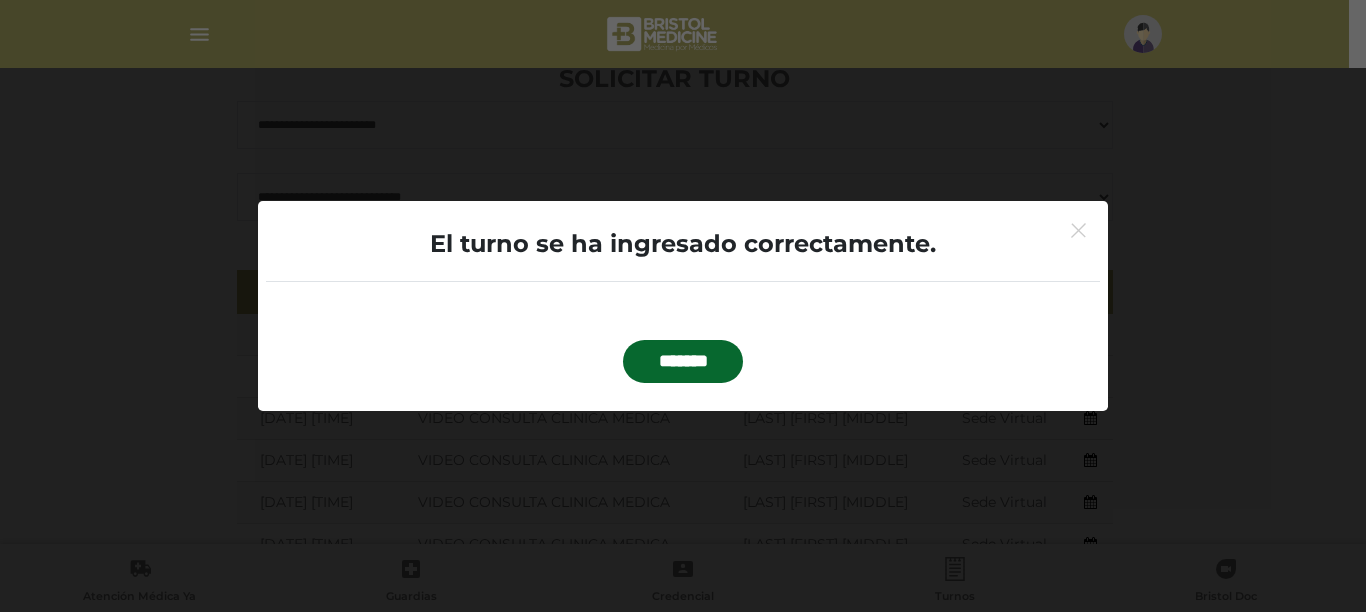 click on "El turno se ha ingresado correctamente.
*******" at bounding box center (683, 306) 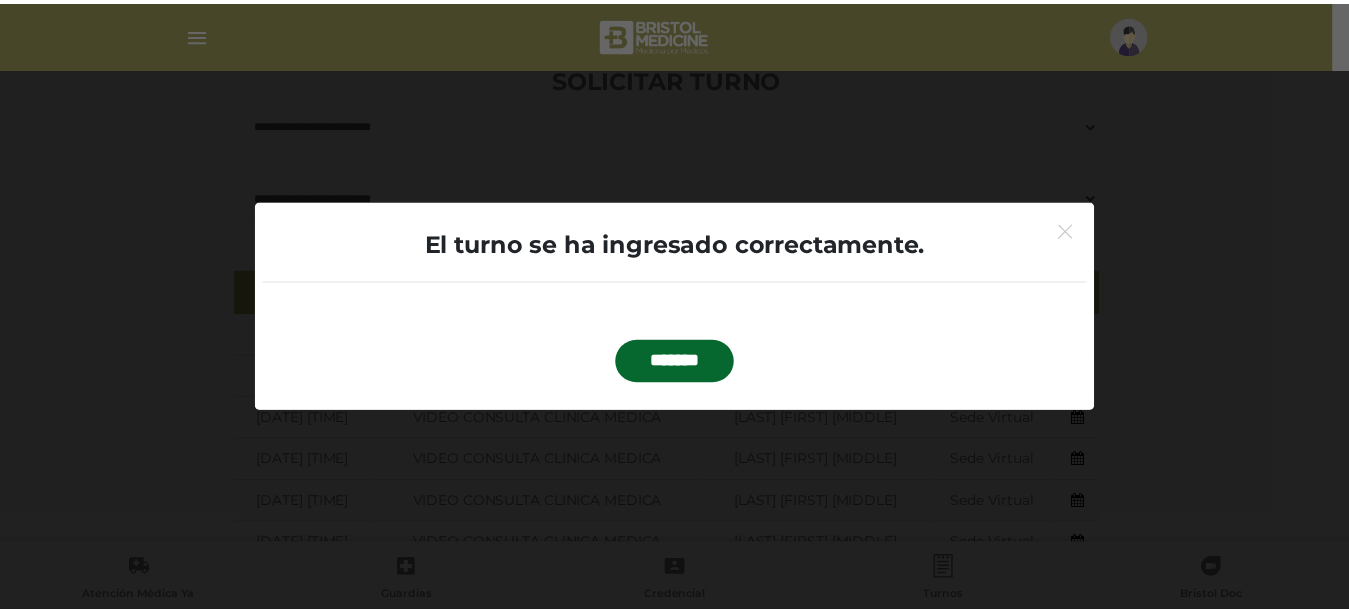 scroll, scrollTop: 144, scrollLeft: 0, axis: vertical 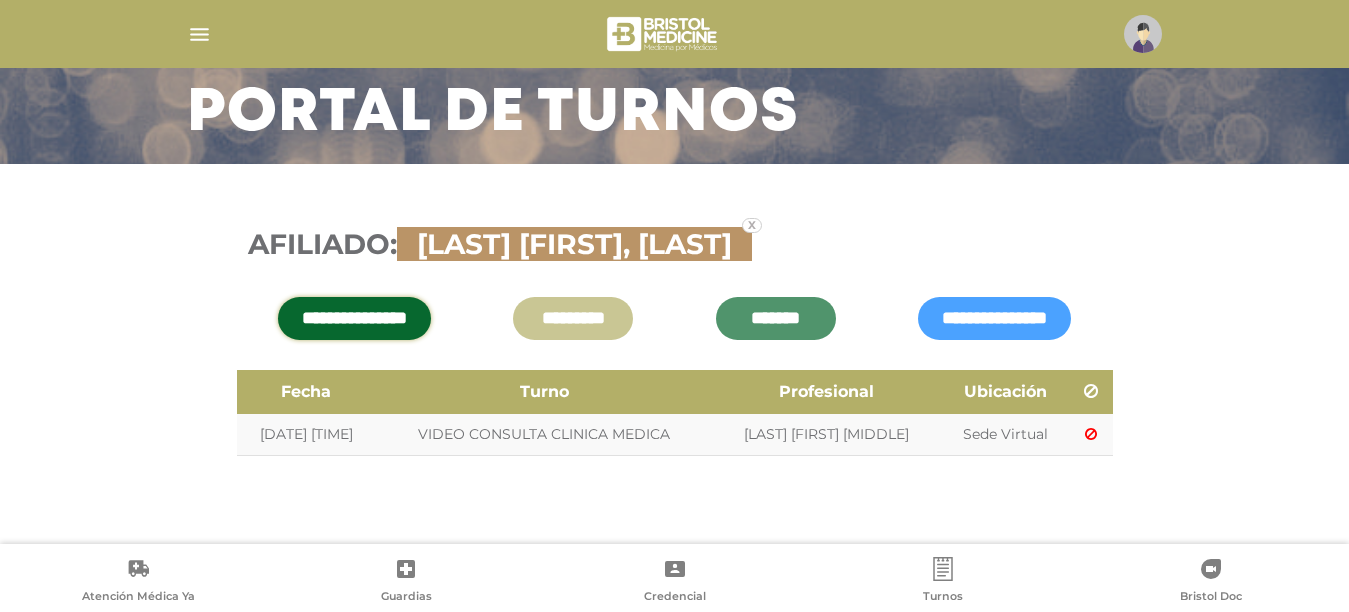 click on "x" at bounding box center [752, 225] 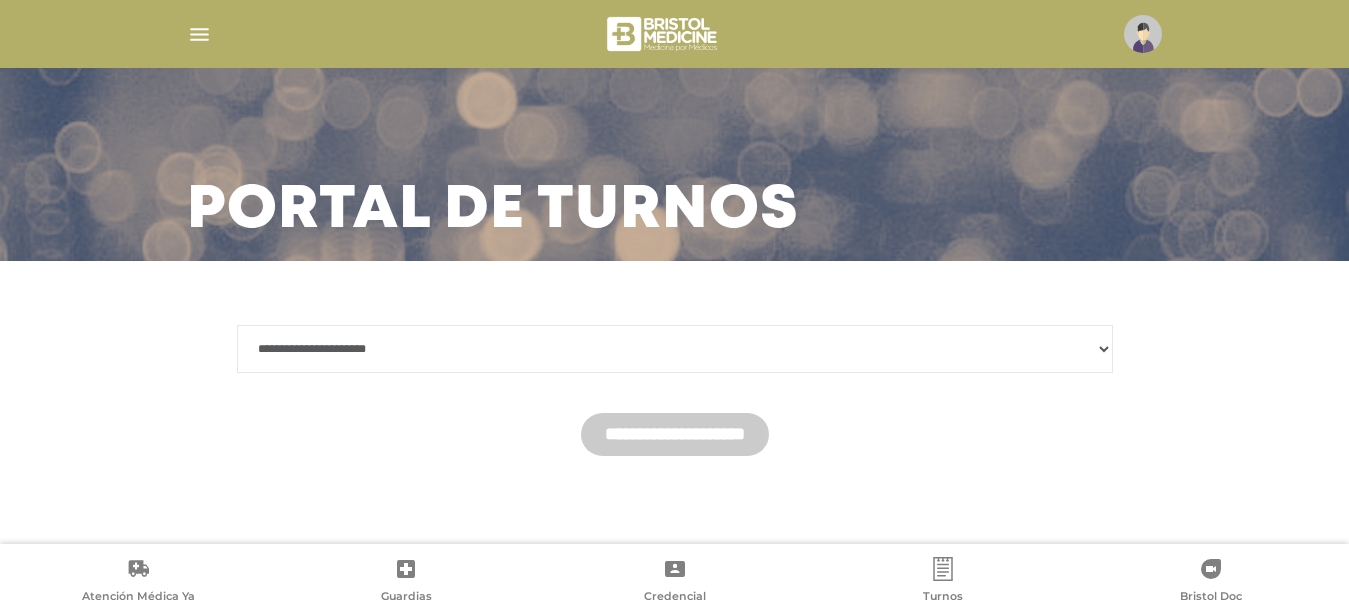 scroll, scrollTop: 47, scrollLeft: 0, axis: vertical 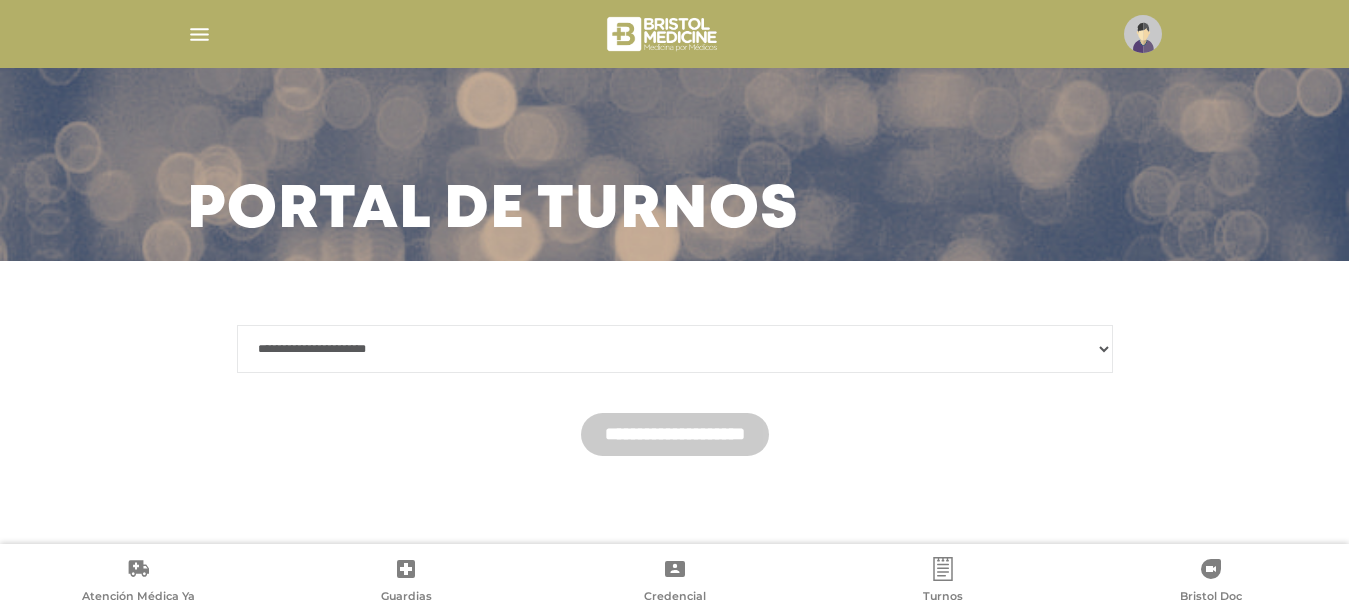 drag, startPoint x: 507, startPoint y: 334, endPoint x: 503, endPoint y: 350, distance: 16.492422 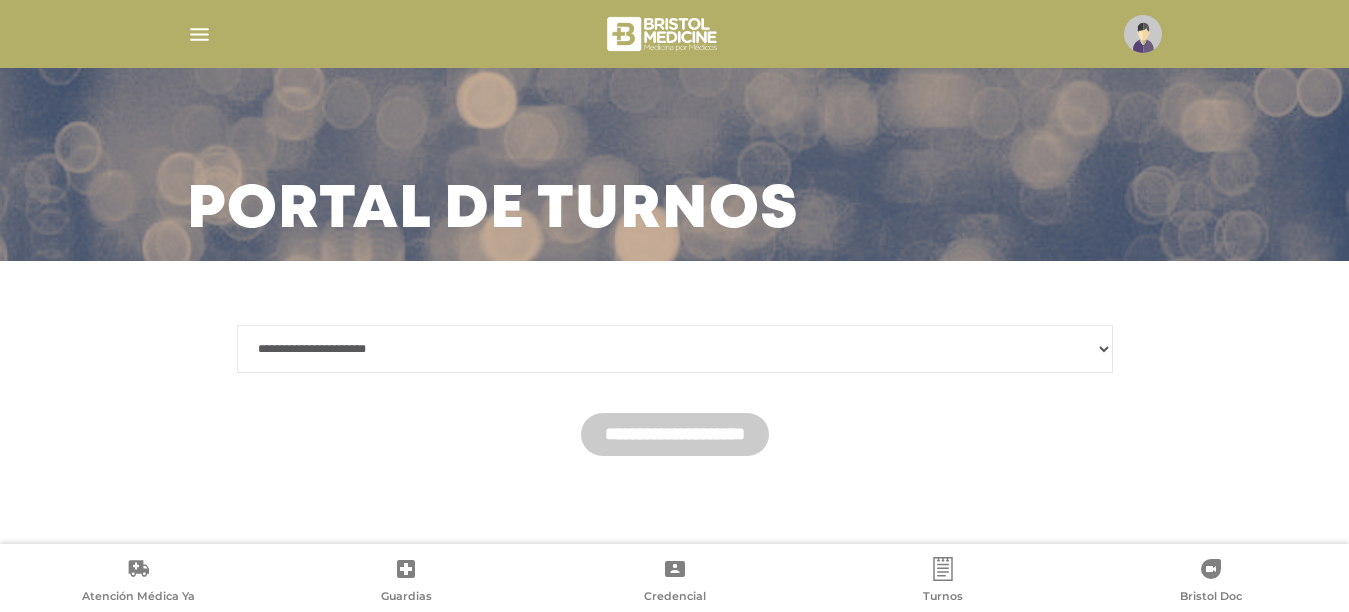 select on "*******" 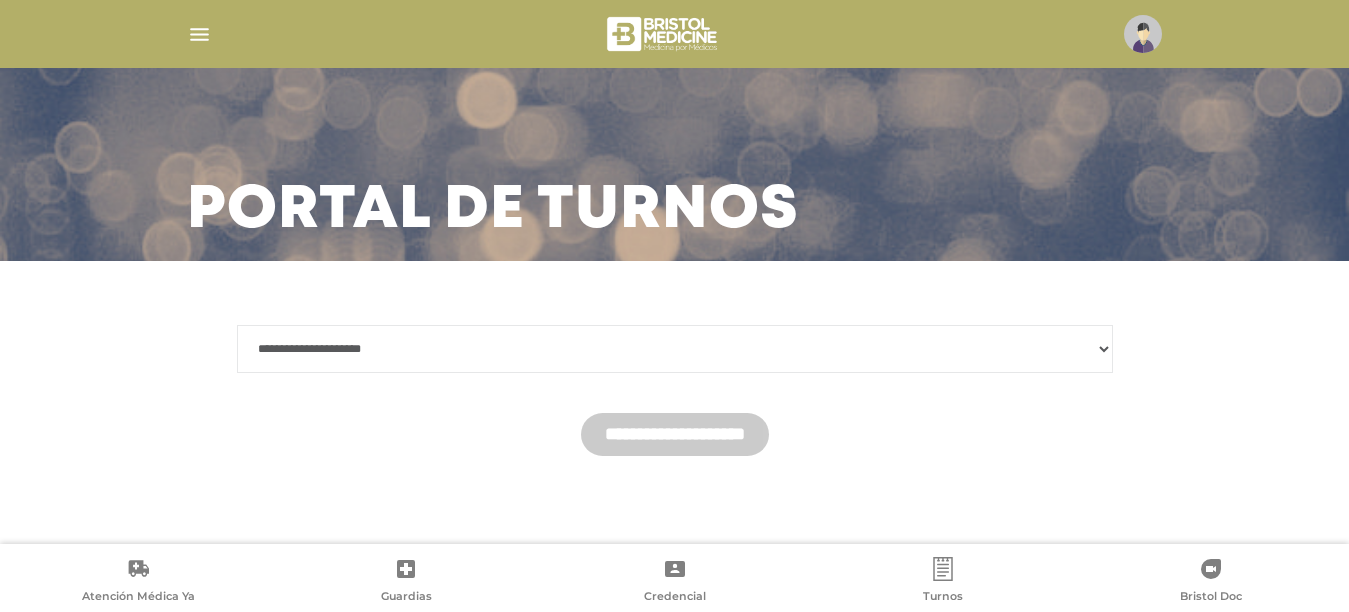 click on "**********" at bounding box center (675, 349) 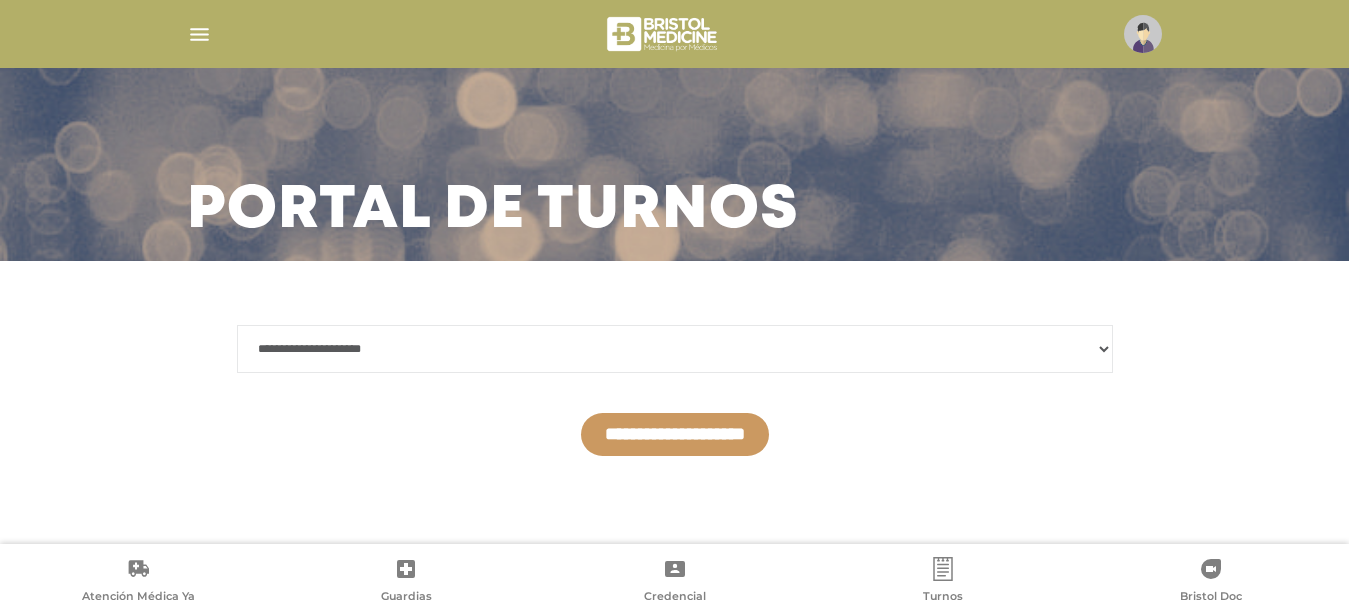 click on "**********" at bounding box center [675, 434] 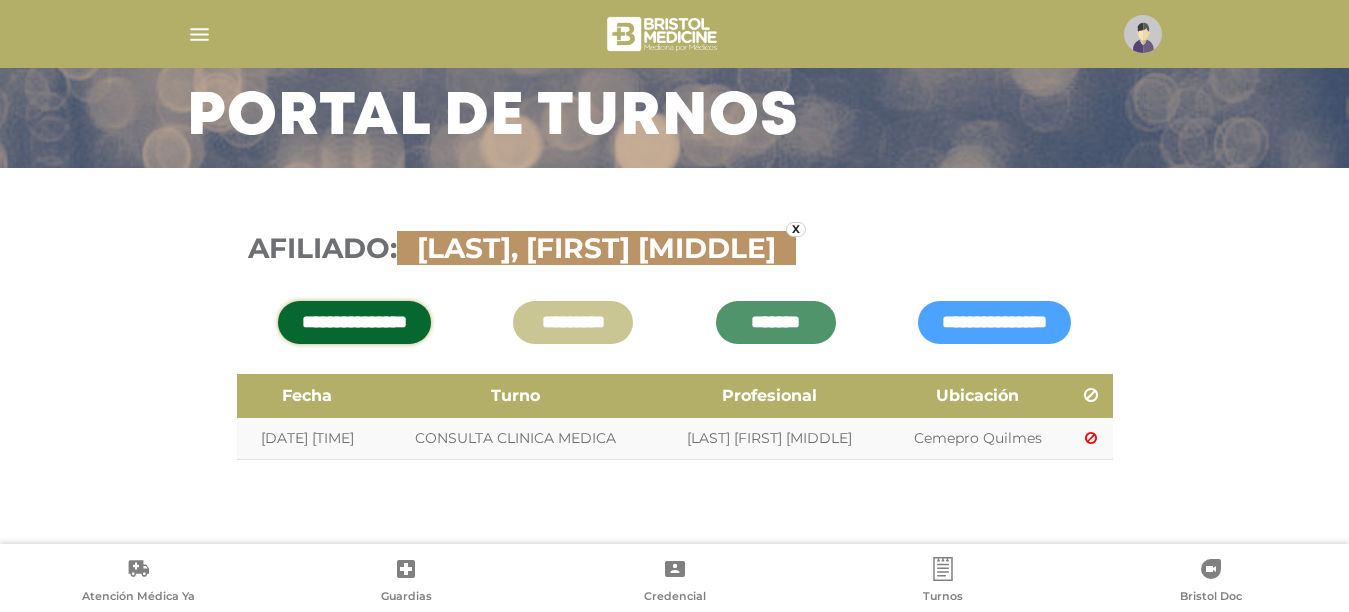 scroll, scrollTop: 144, scrollLeft: 0, axis: vertical 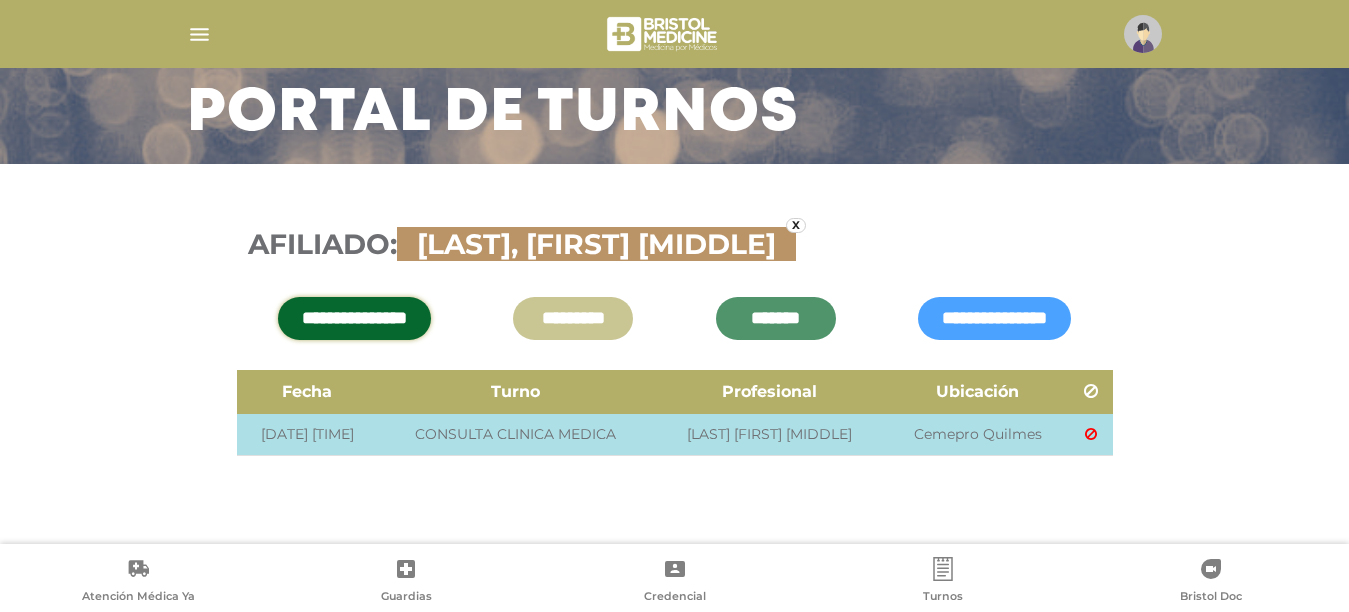 click at bounding box center (1091, 434) 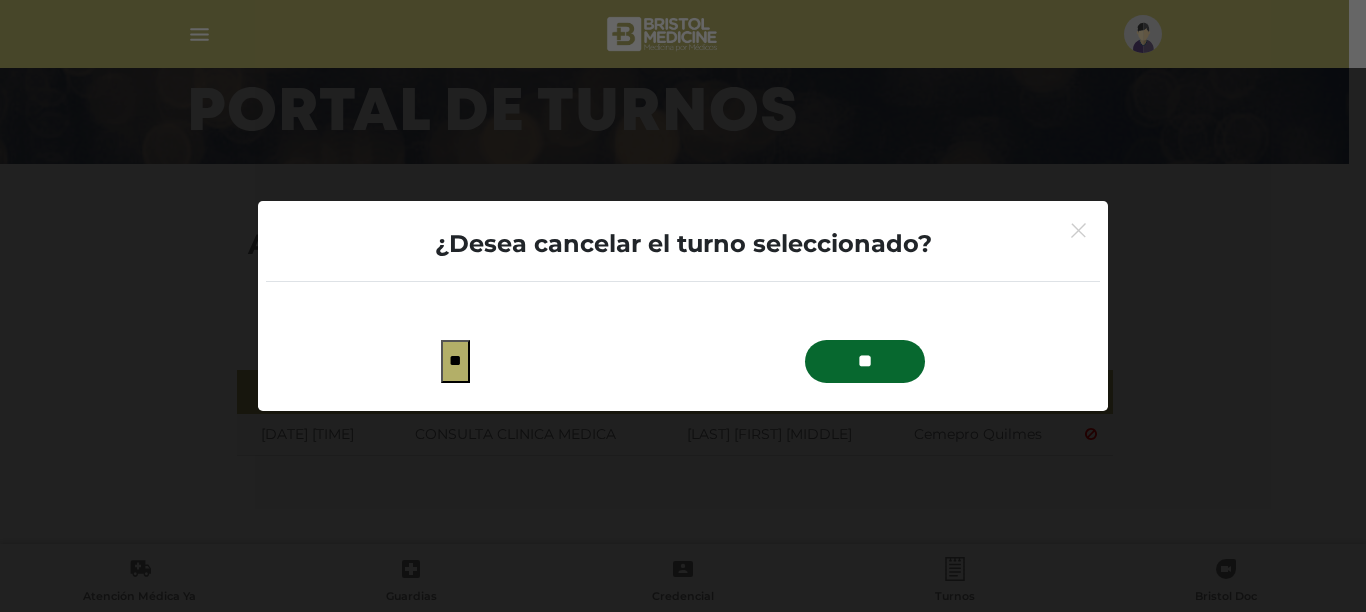 click on "**" at bounding box center [865, 361] 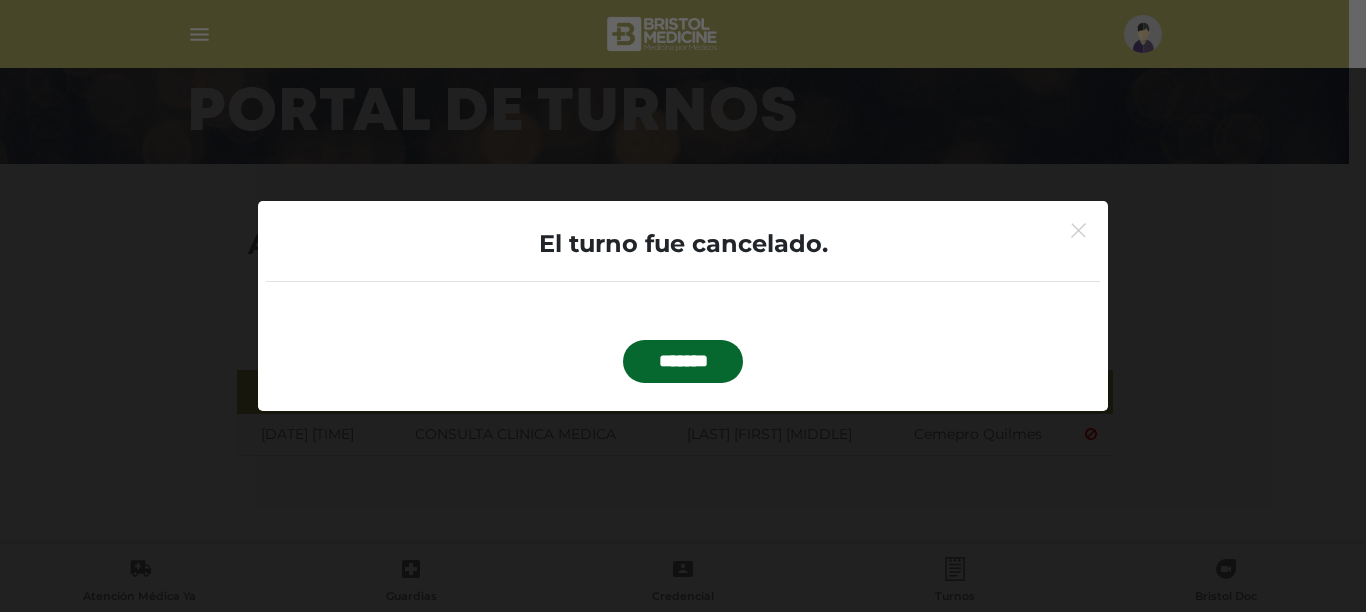 click on "*******" at bounding box center [683, 361] 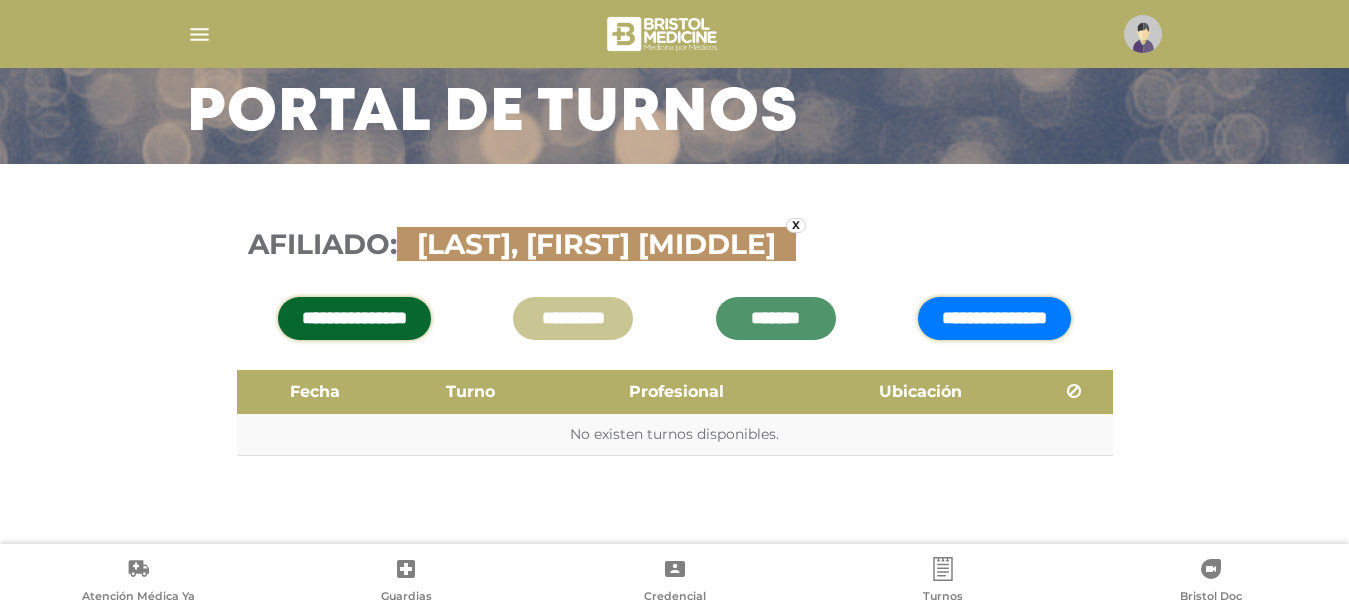 click on "**********" at bounding box center (994, 318) 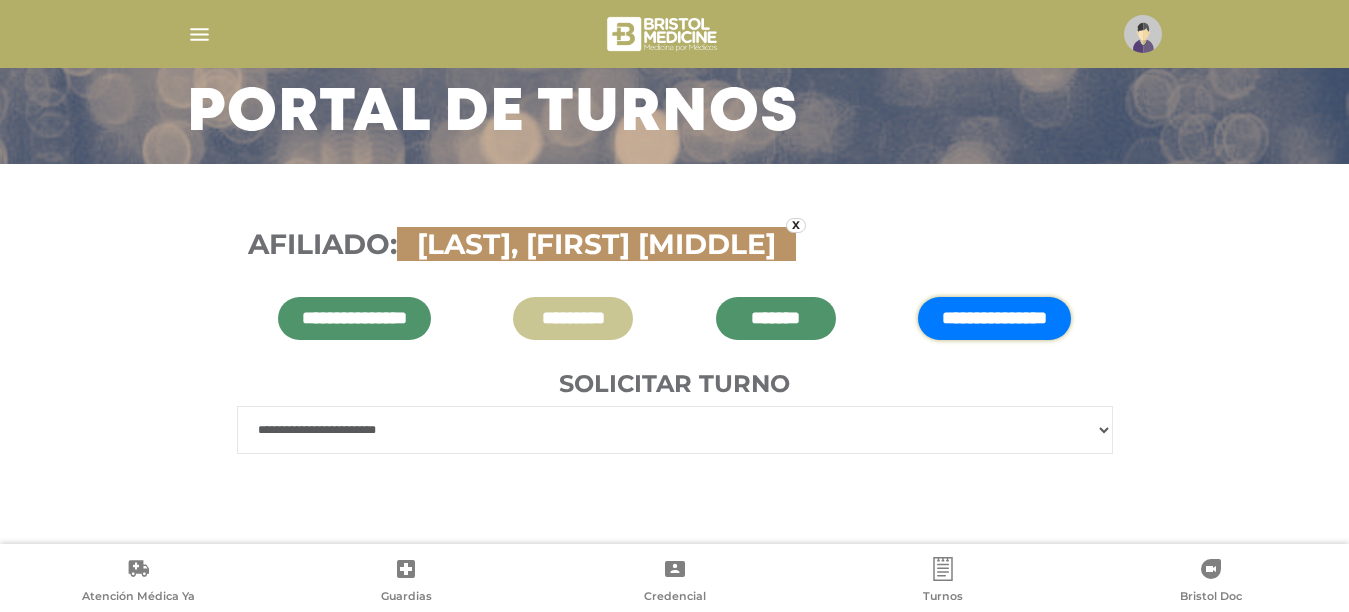click on "**********" at bounding box center [675, 430] 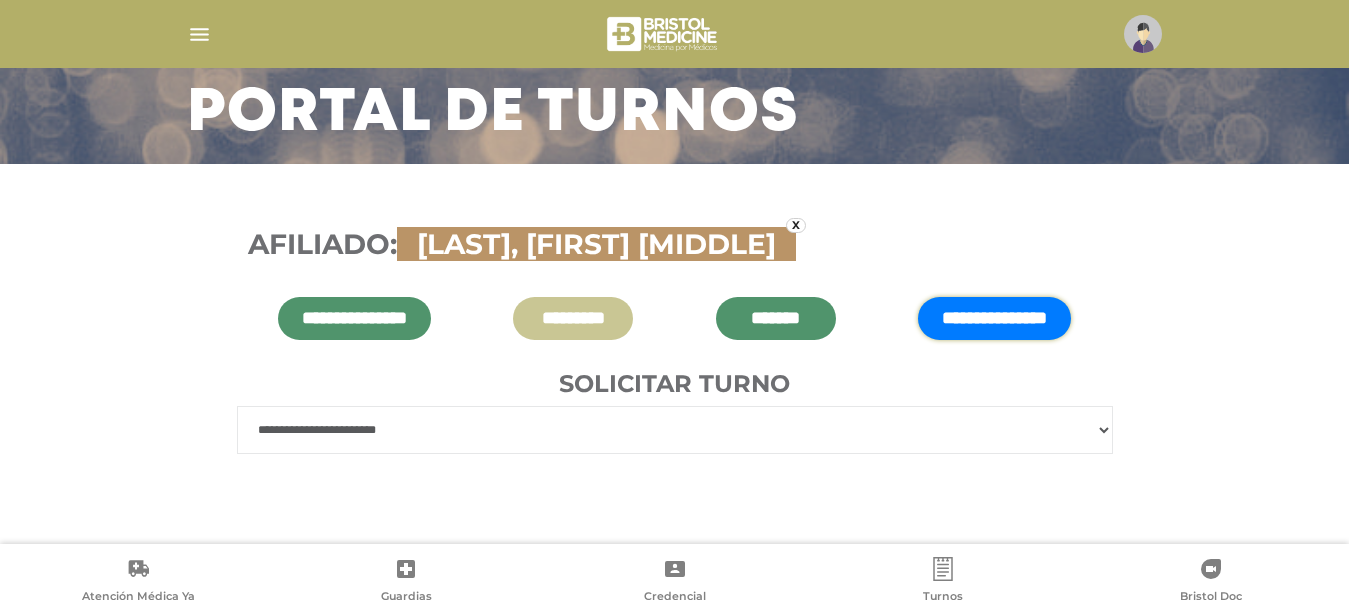 select on "****" 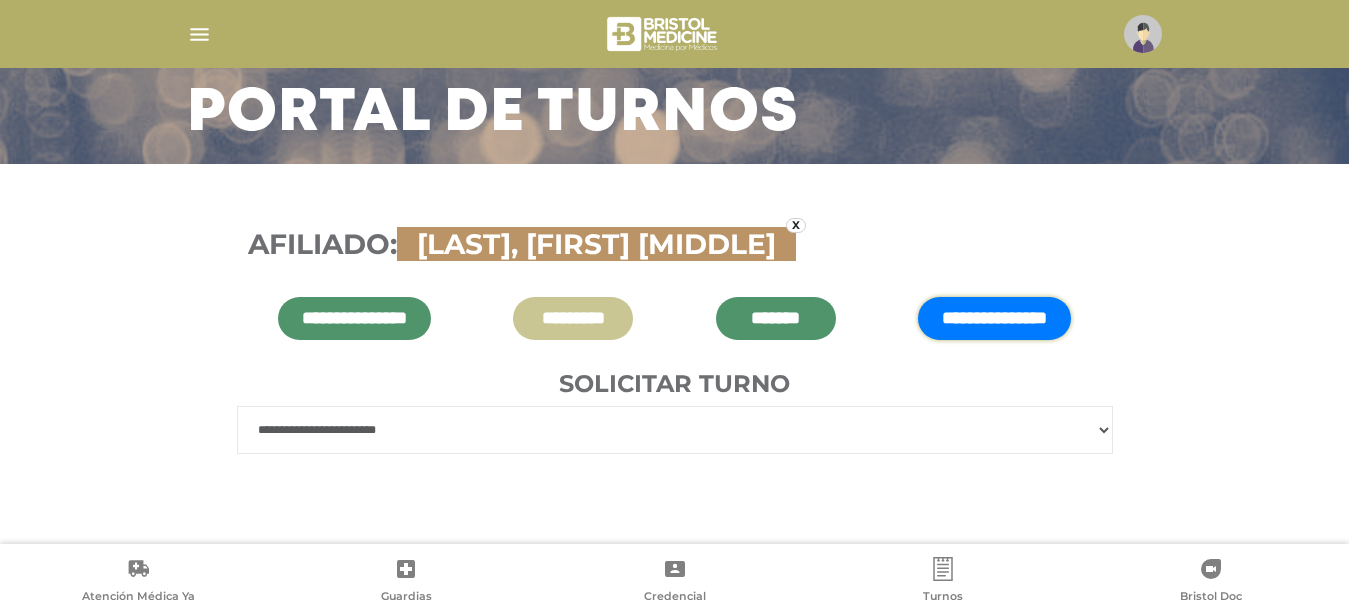 click on "**********" at bounding box center (675, 430) 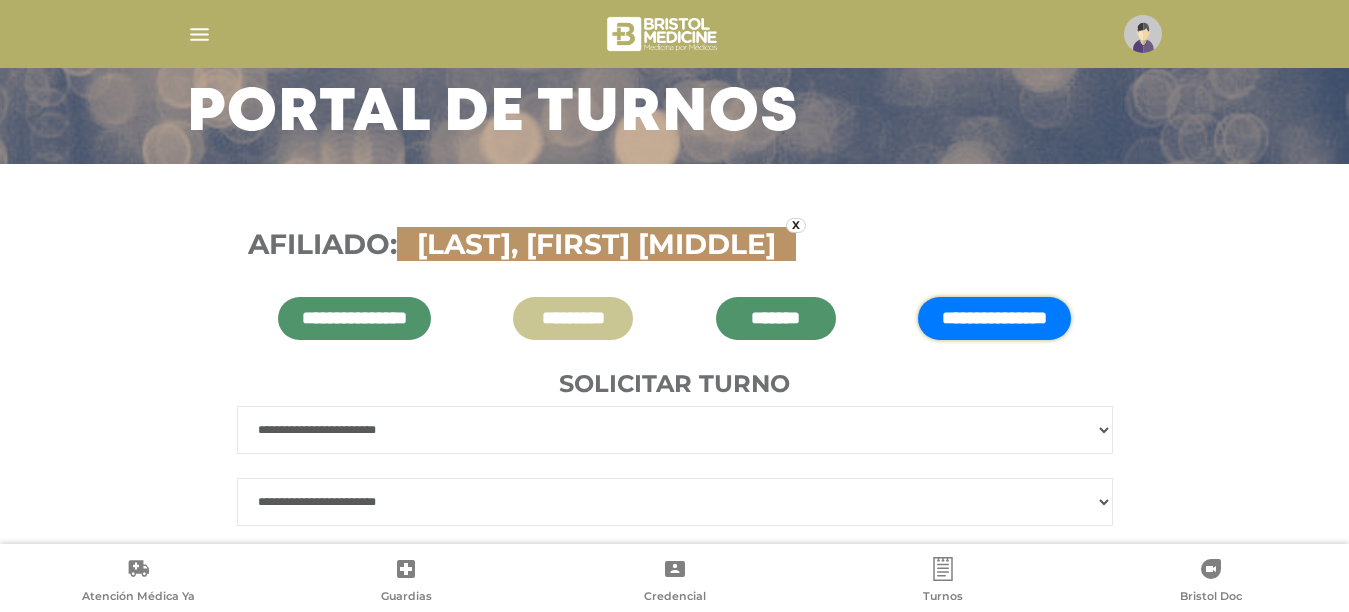 click on "**********" at bounding box center [675, 502] 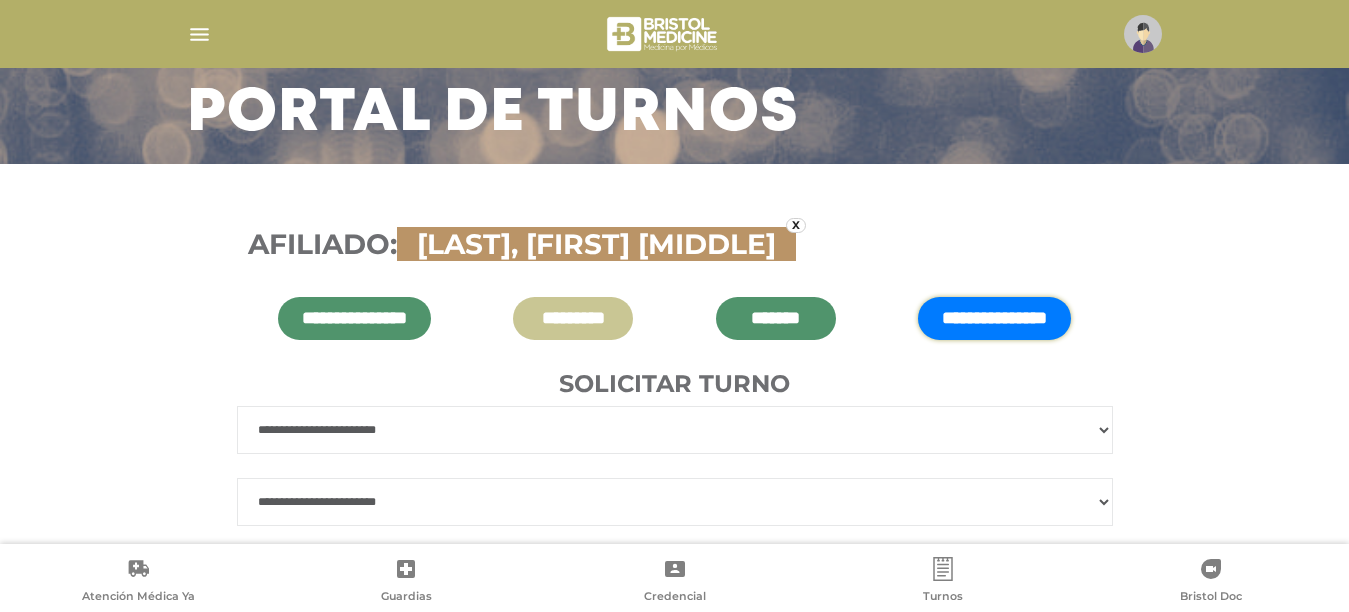 select on "***" 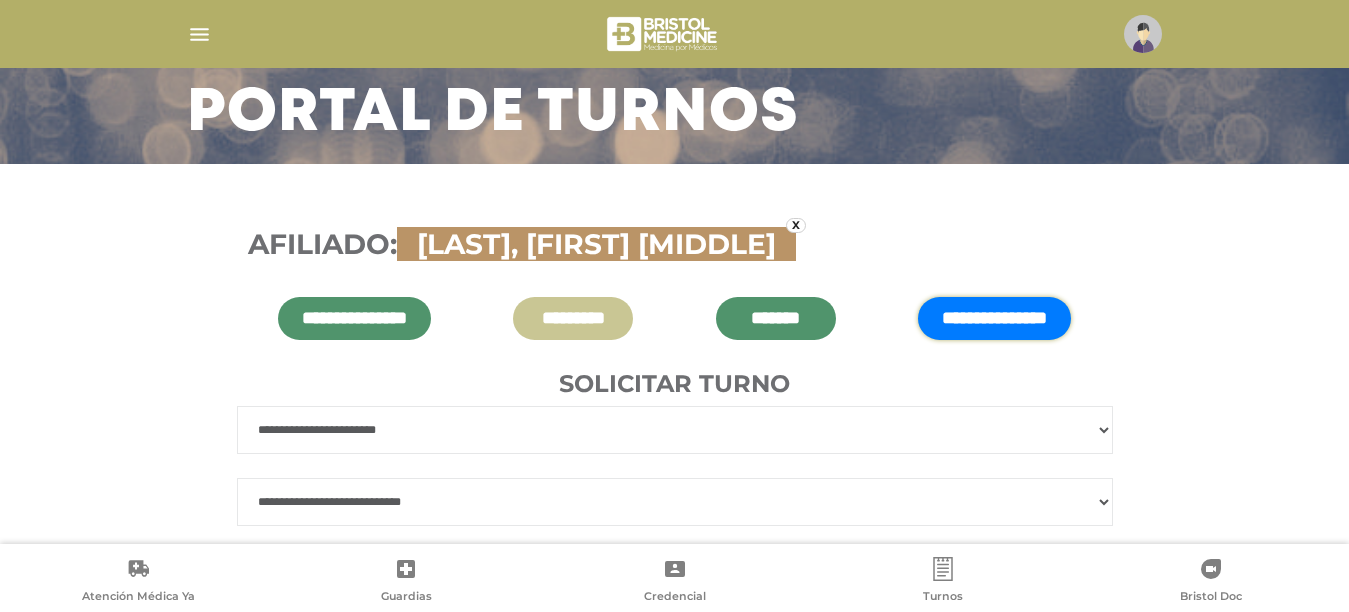 click on "**********" at bounding box center [675, 502] 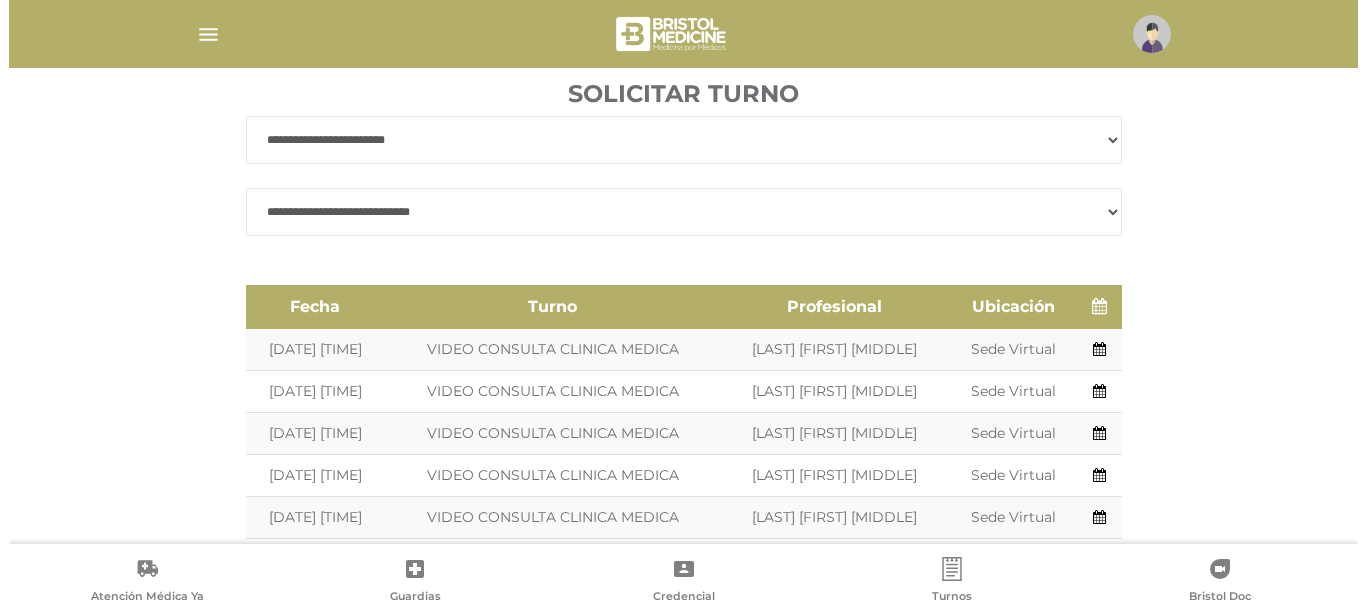 scroll, scrollTop: 439, scrollLeft: 0, axis: vertical 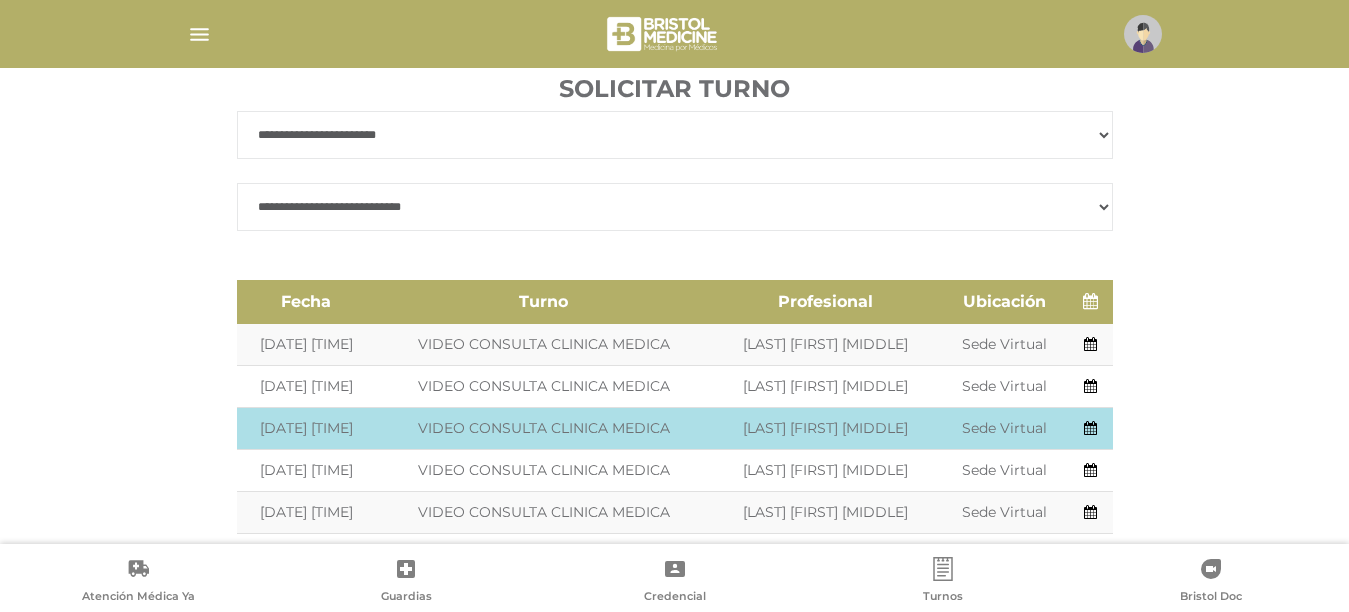click at bounding box center [1090, 428] 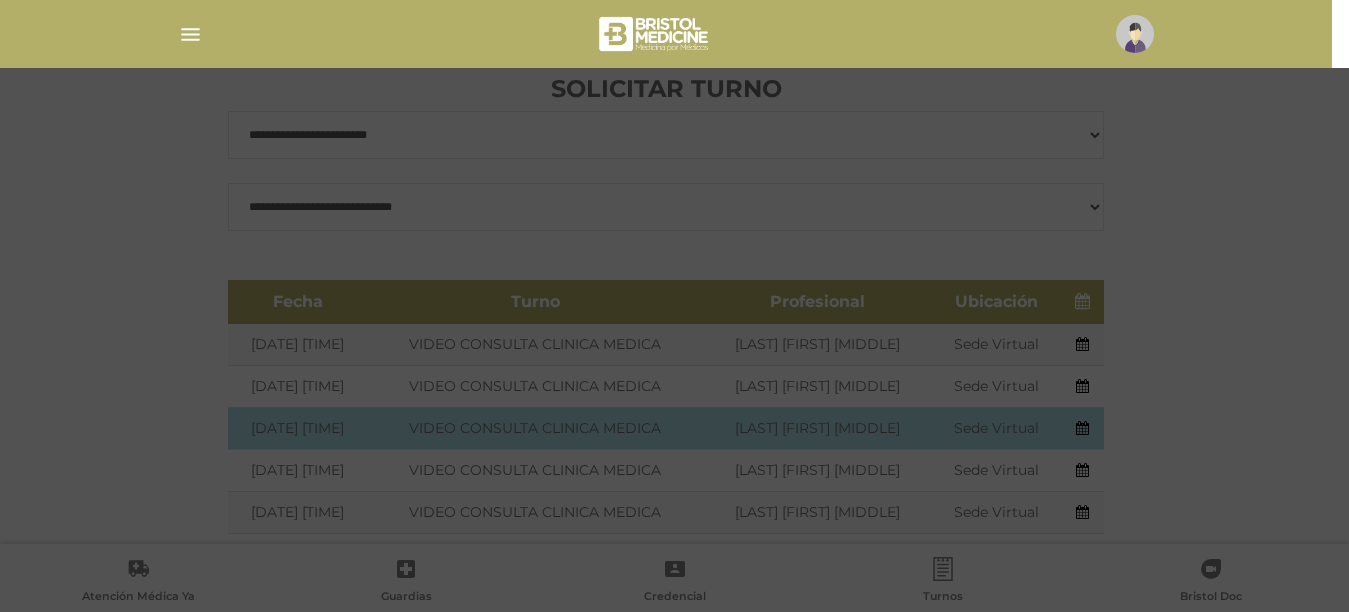 type on "**" 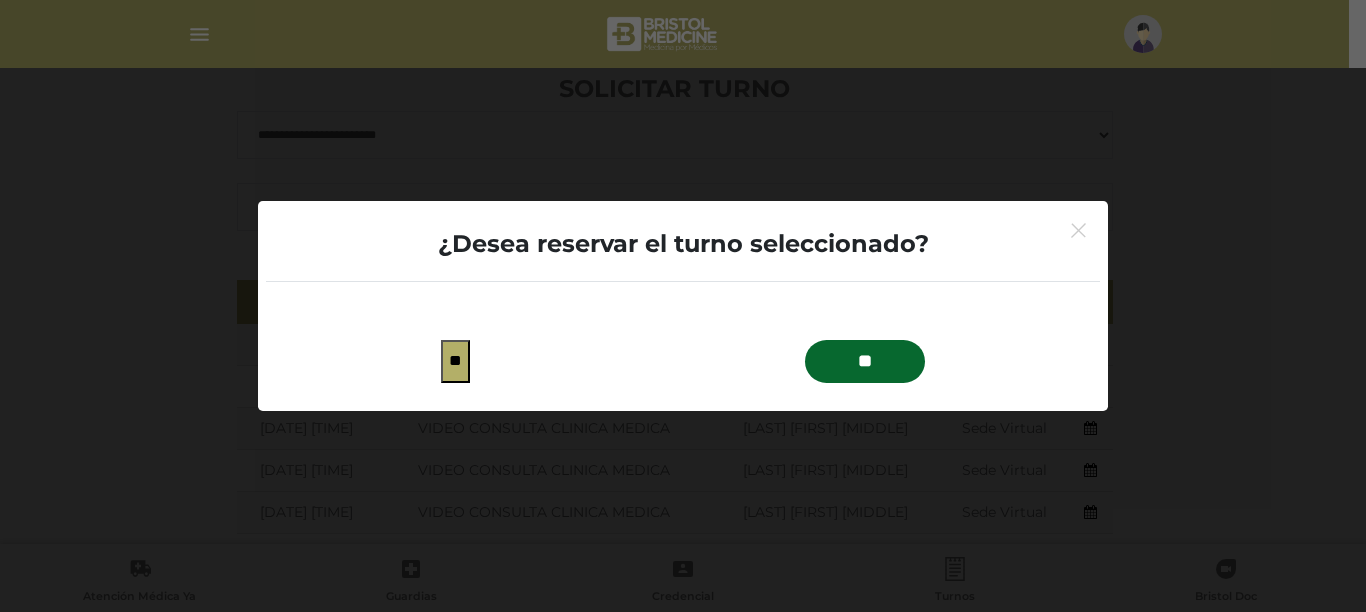 click on "**" at bounding box center [865, 361] 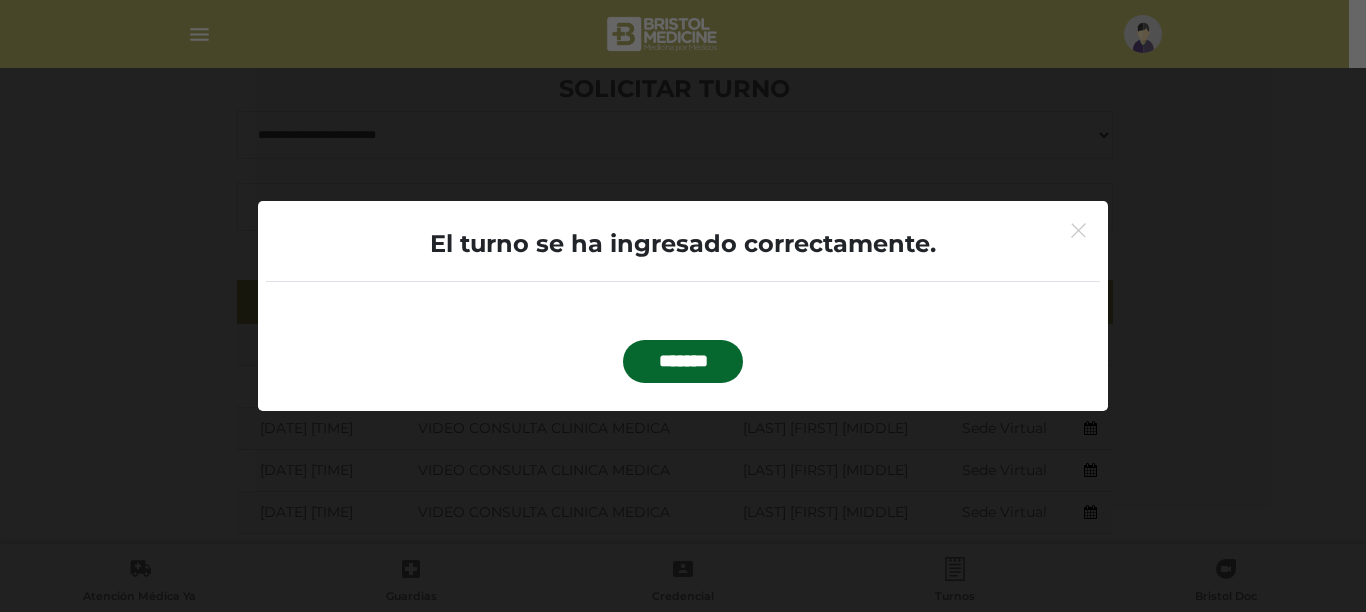 click on "*******" at bounding box center [683, 361] 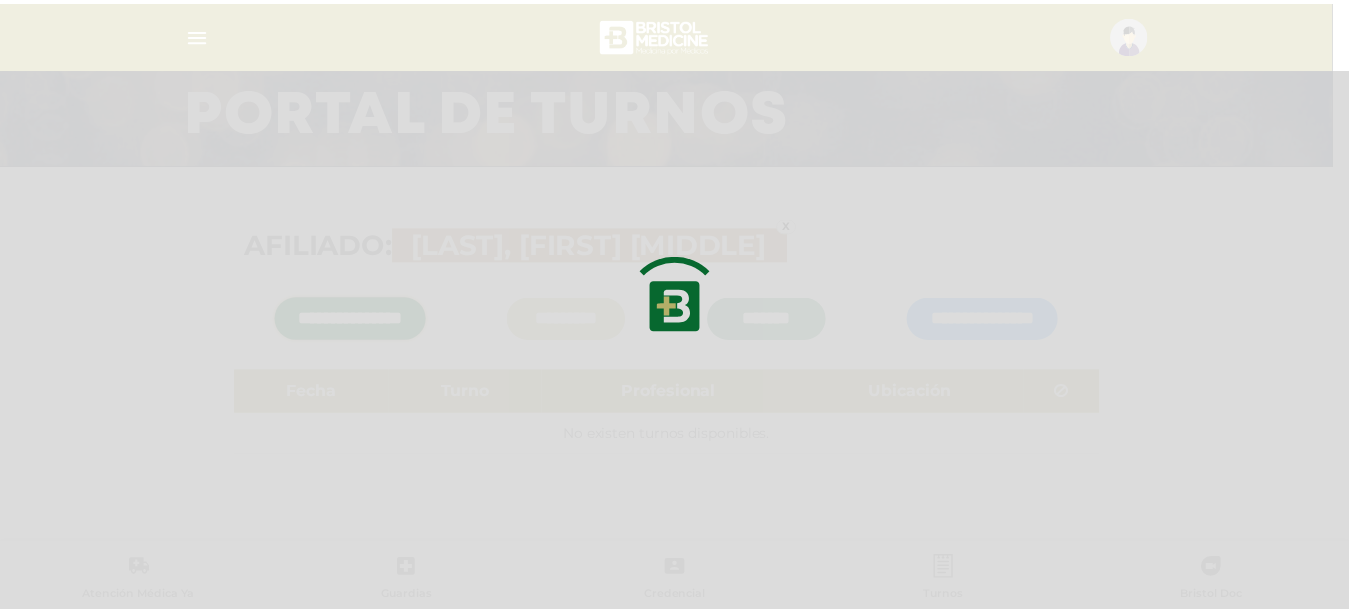 scroll, scrollTop: 144, scrollLeft: 0, axis: vertical 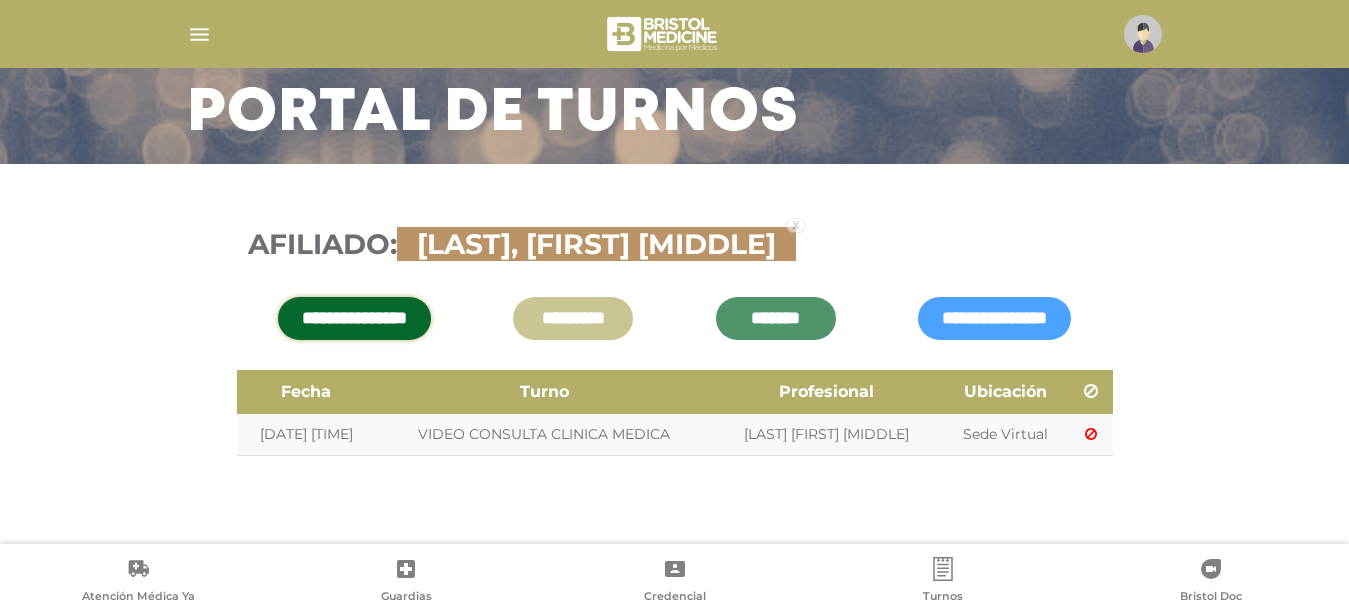 click on "x" at bounding box center (796, 225) 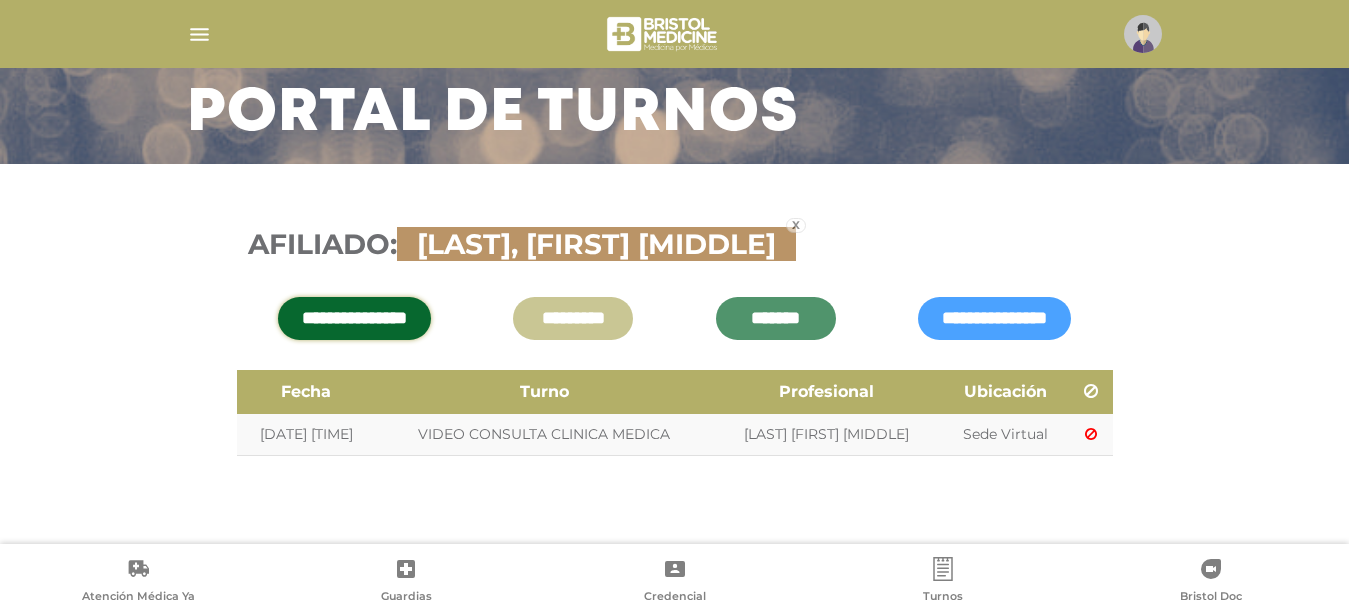 scroll, scrollTop: 47, scrollLeft: 0, axis: vertical 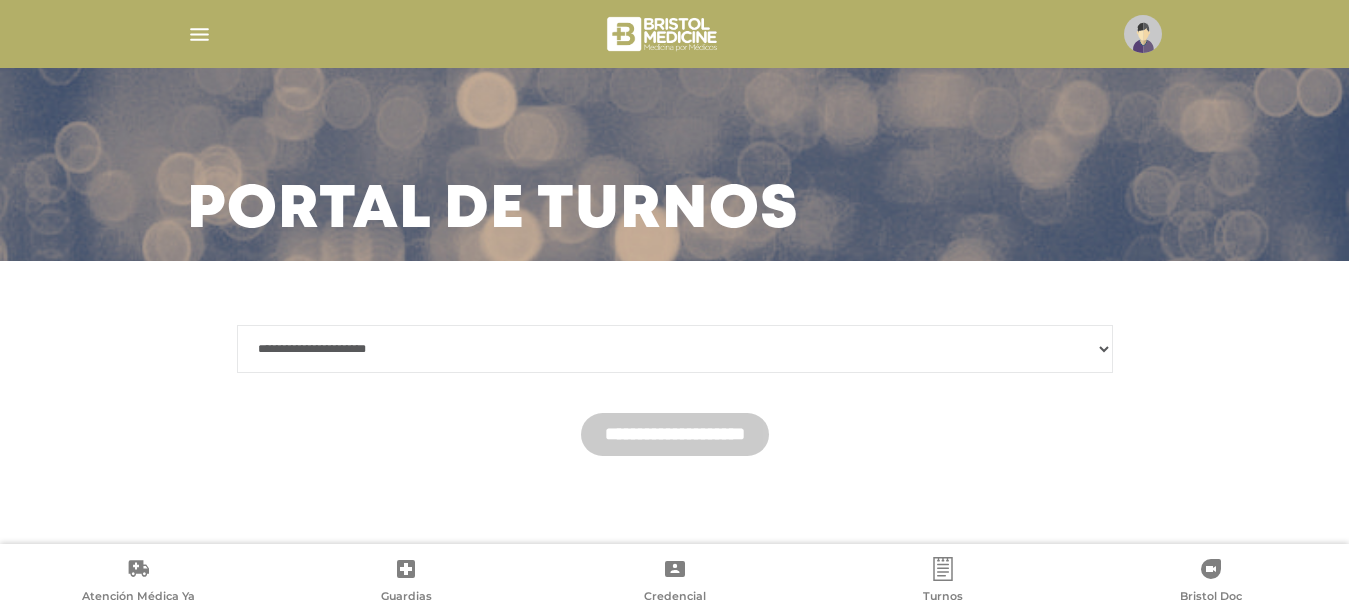 click on "**********" at bounding box center [675, 349] 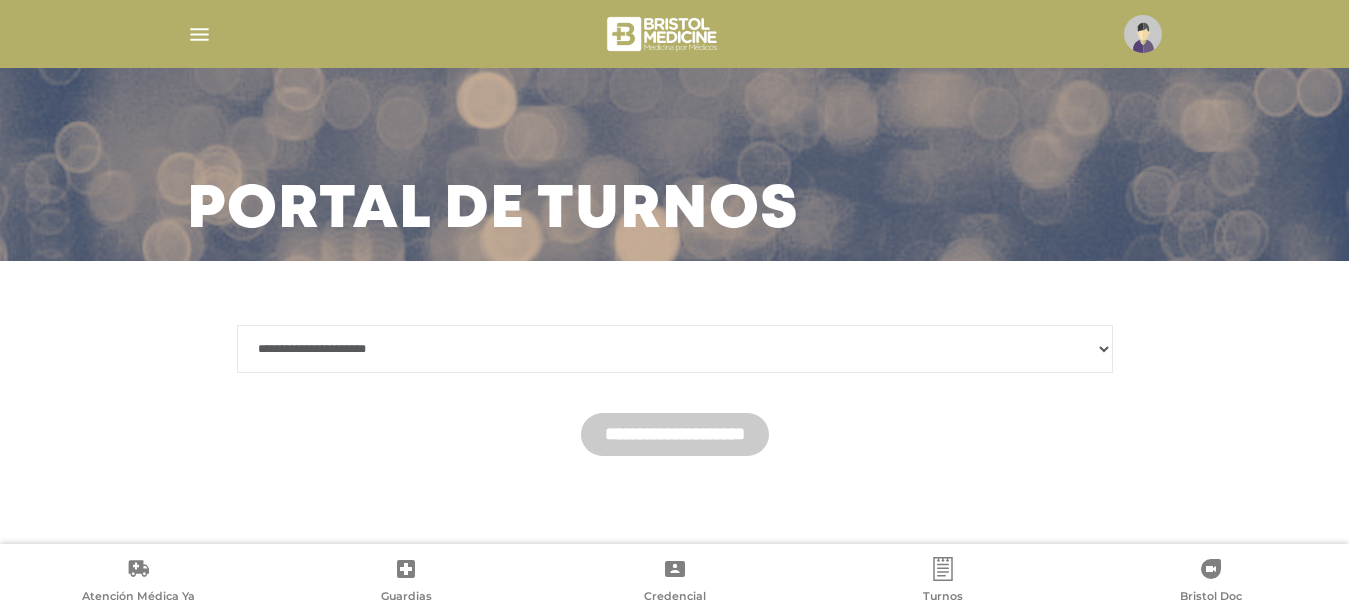 select on "*******" 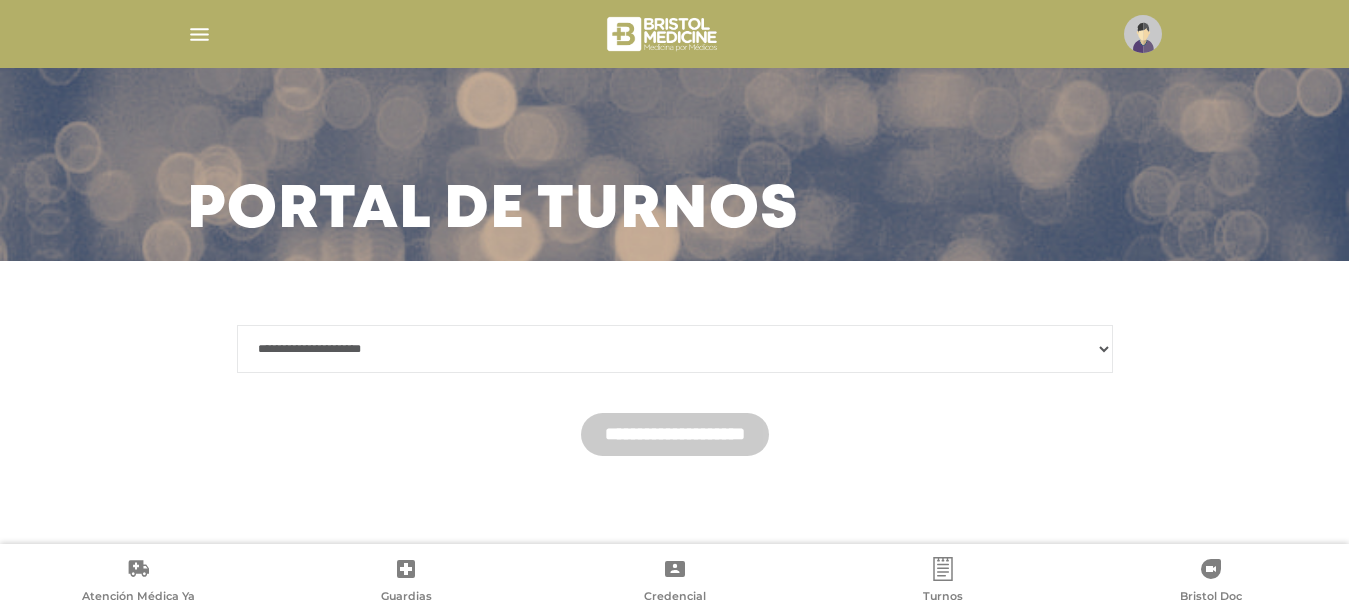 click on "**********" at bounding box center (675, 349) 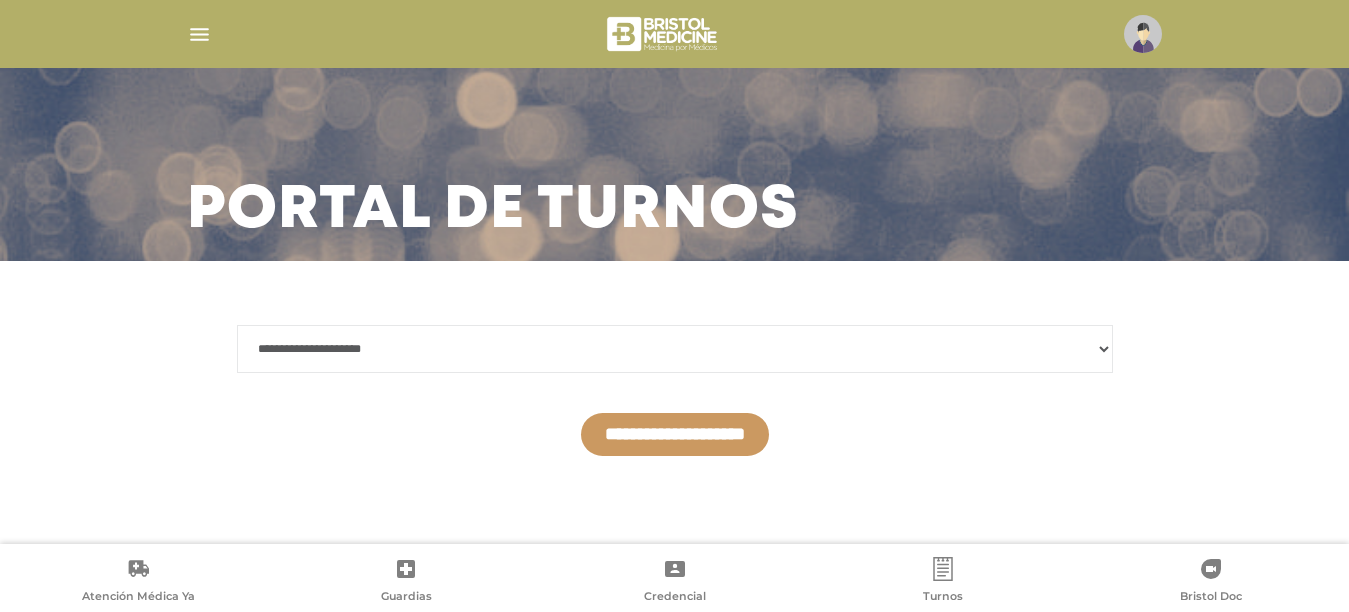 click on "**********" at bounding box center (675, 434) 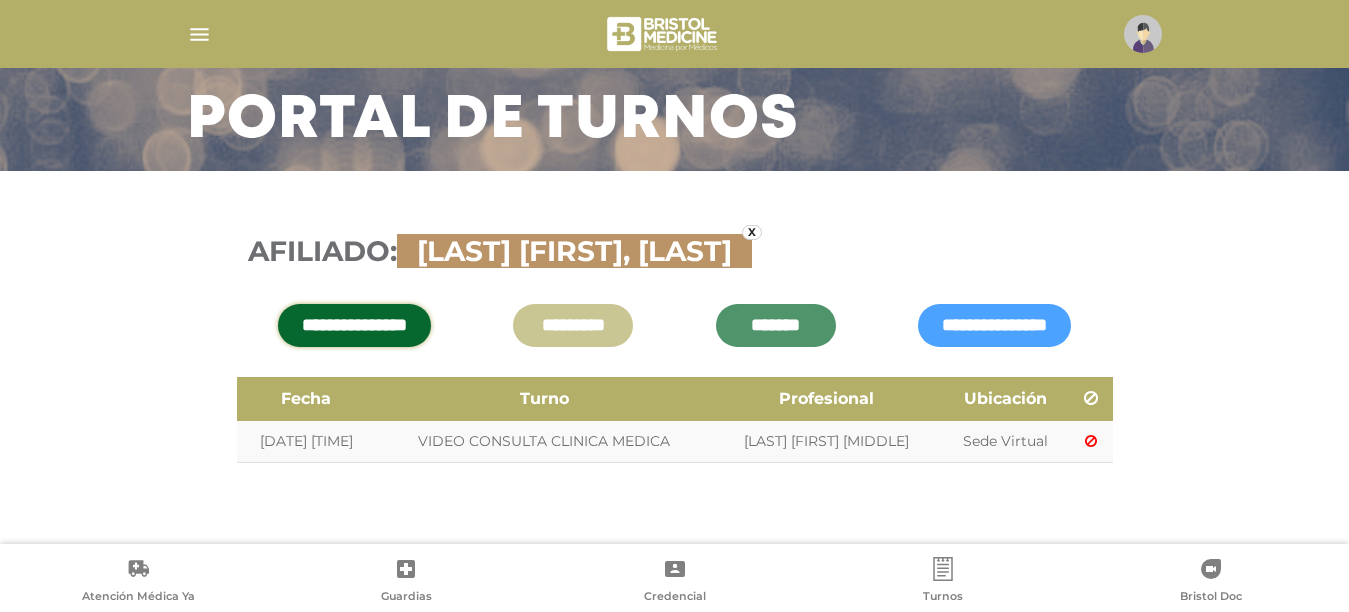 scroll, scrollTop: 140, scrollLeft: 0, axis: vertical 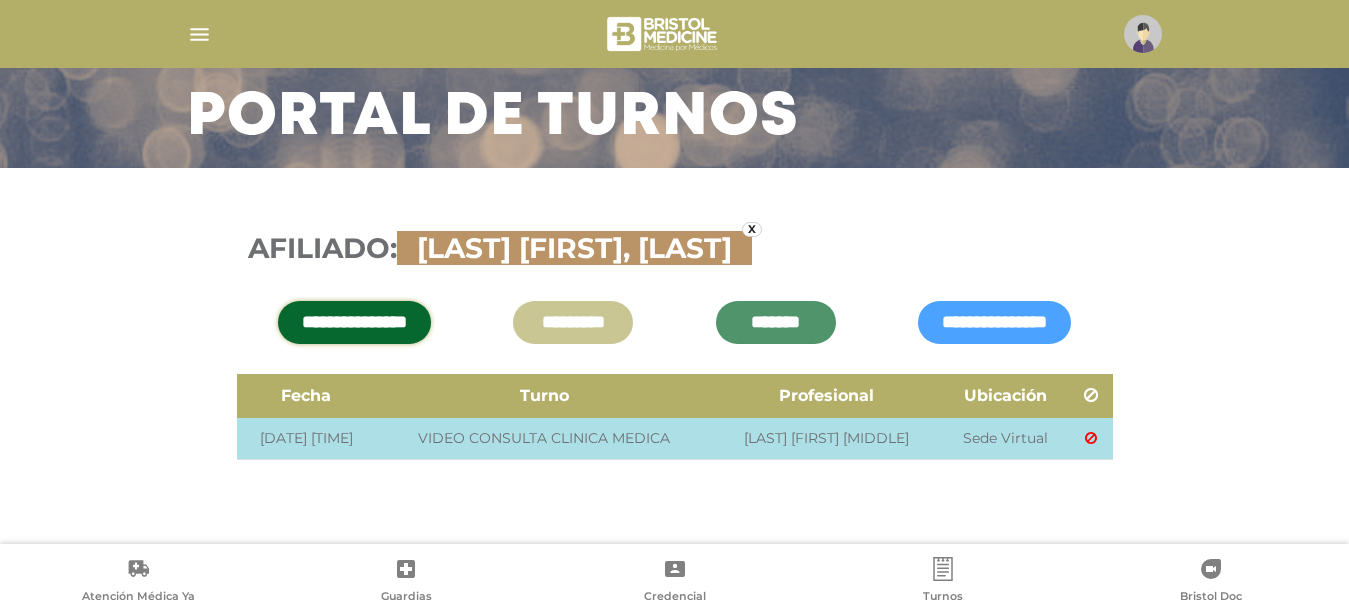 click at bounding box center [1091, 438] 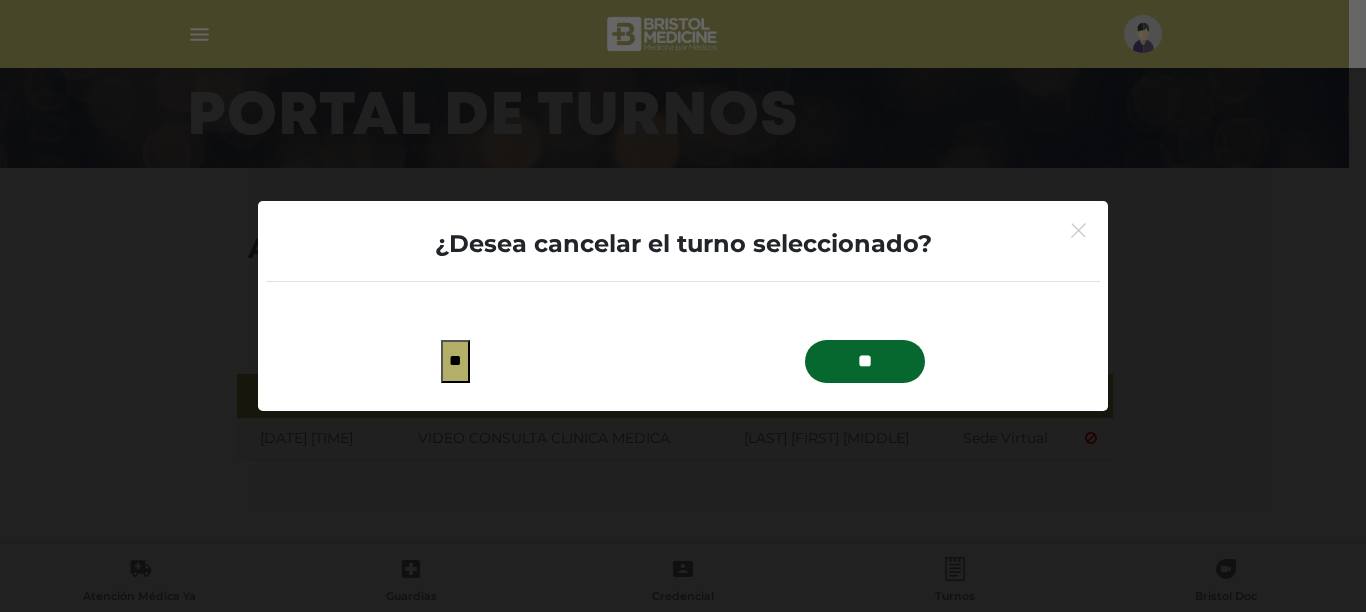 click on "**" at bounding box center [865, 361] 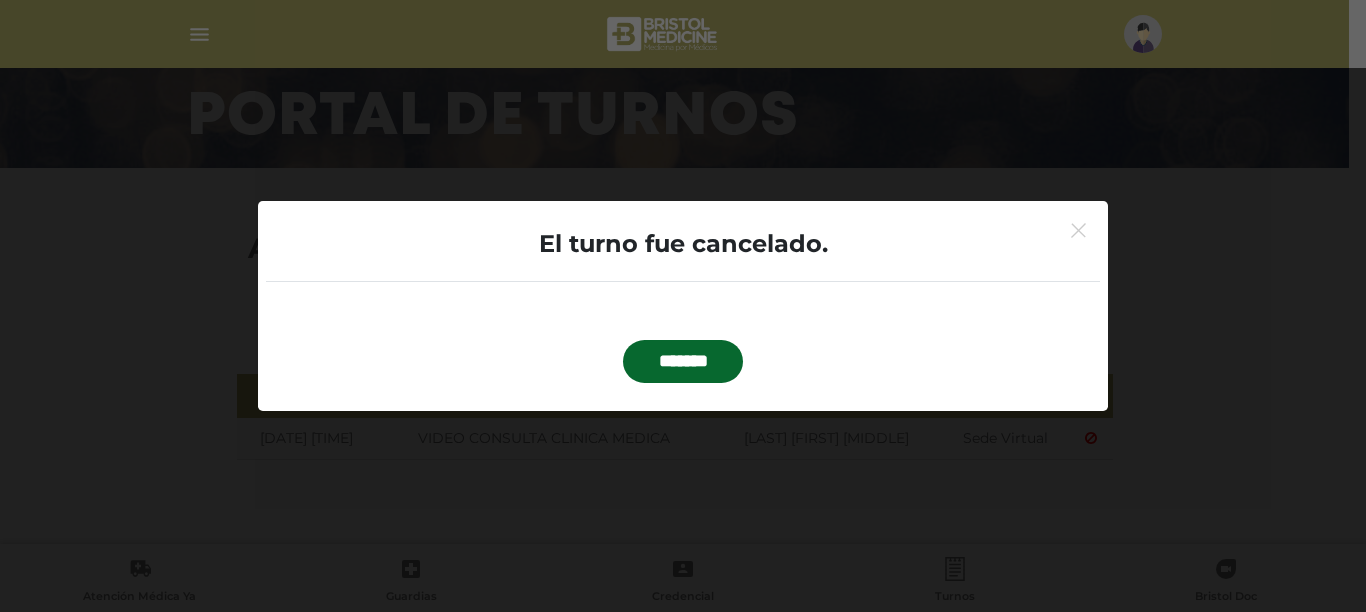 click on "*******" at bounding box center [683, 361] 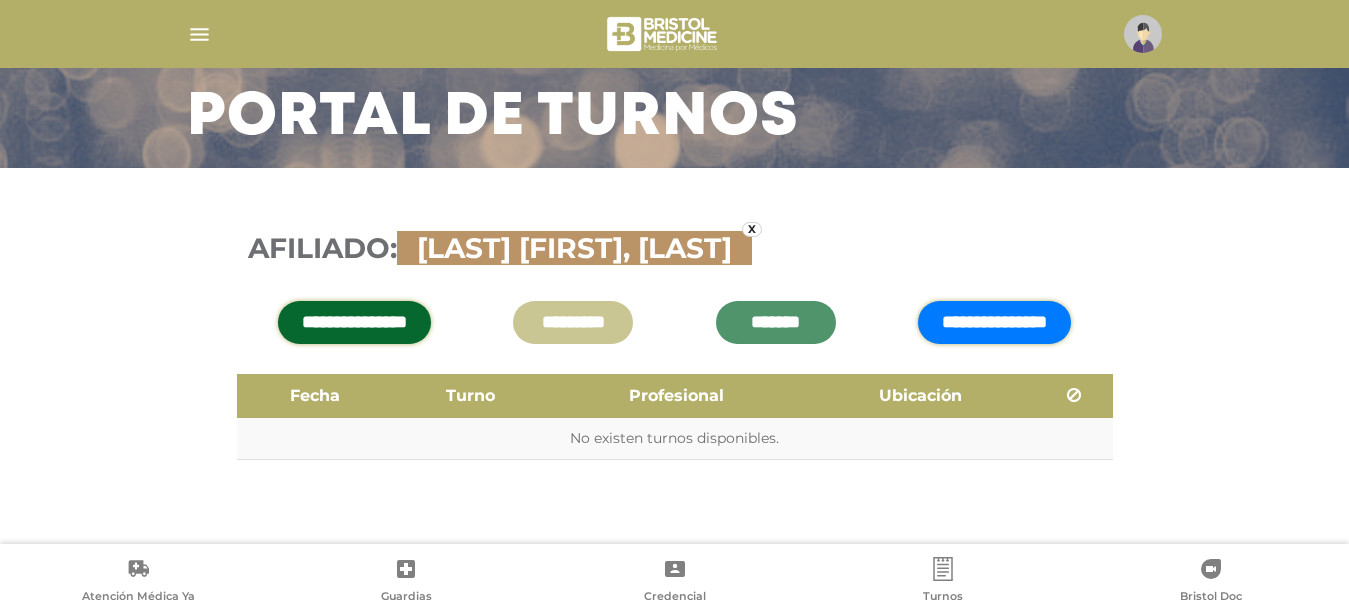 click on "**********" at bounding box center (994, 322) 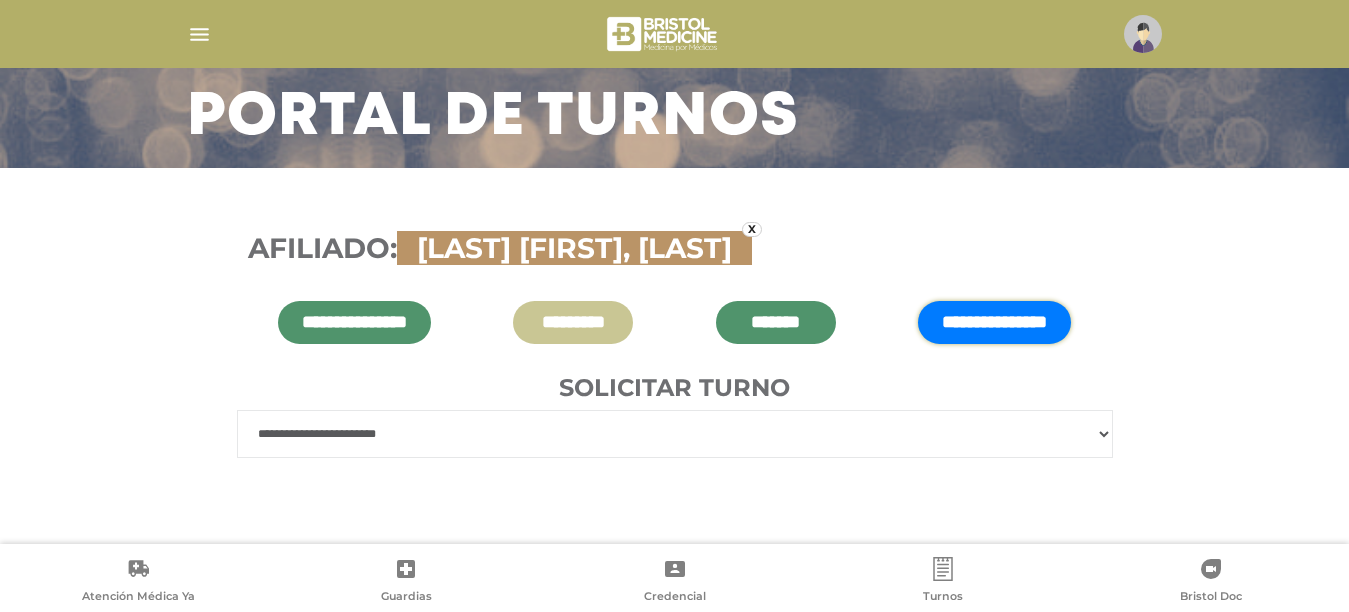 click on "**********" at bounding box center (675, 434) 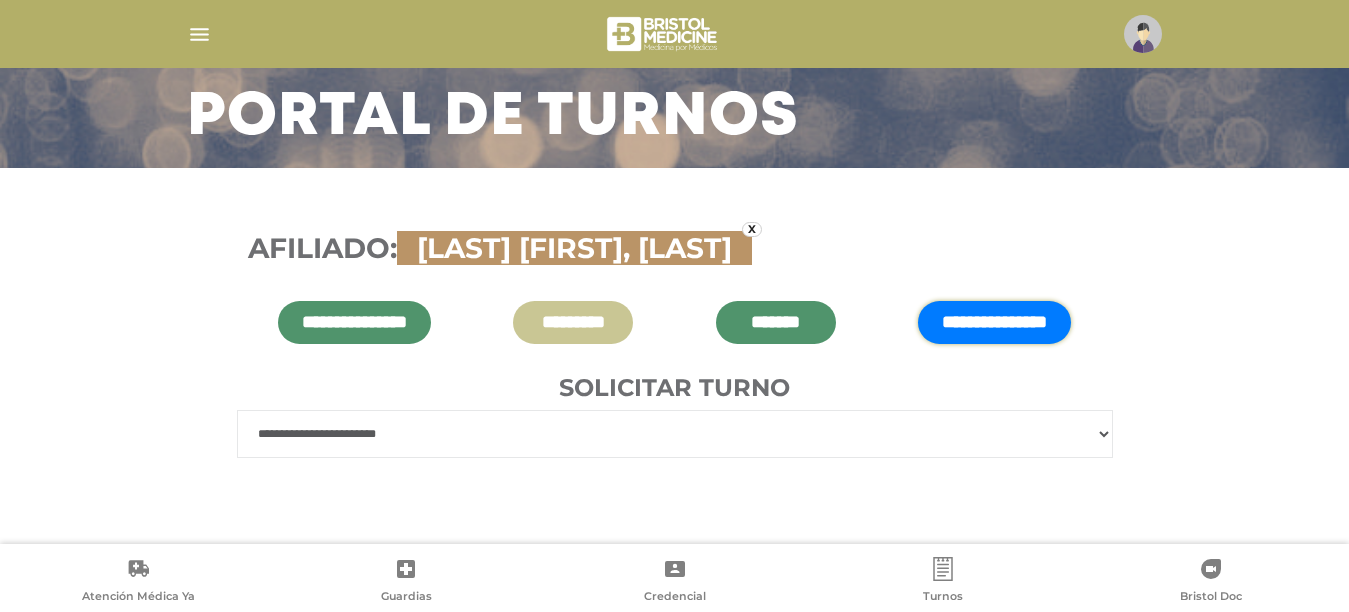 select on "****" 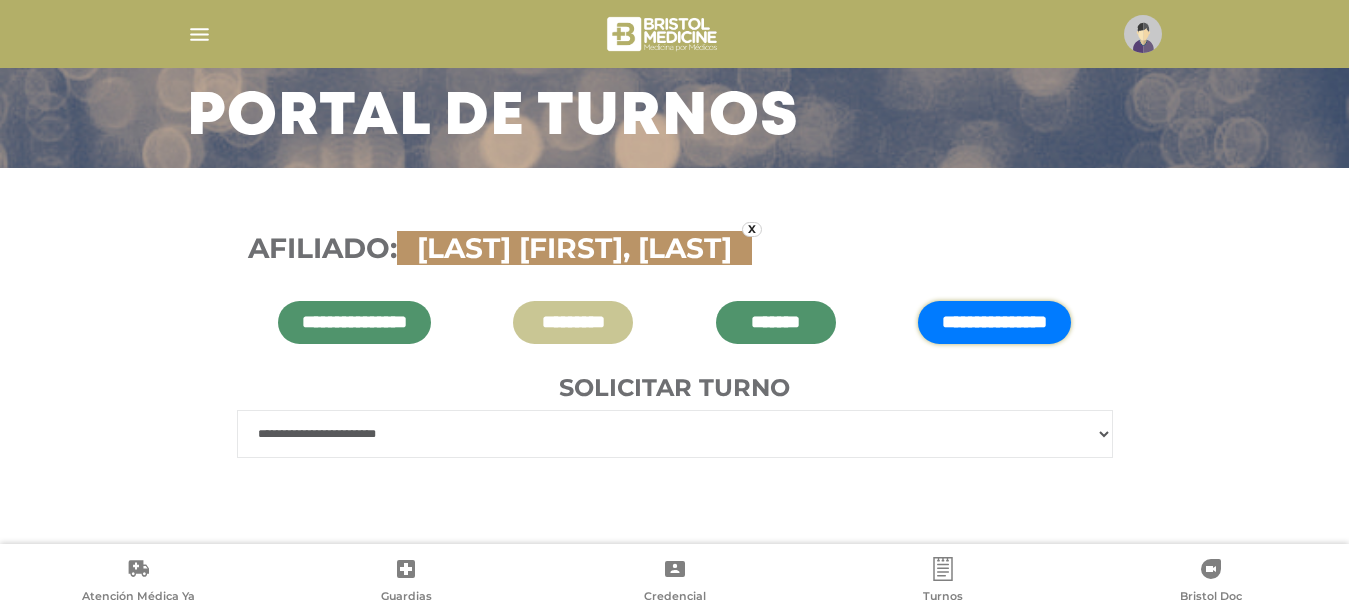 click on "**********" at bounding box center (675, 434) 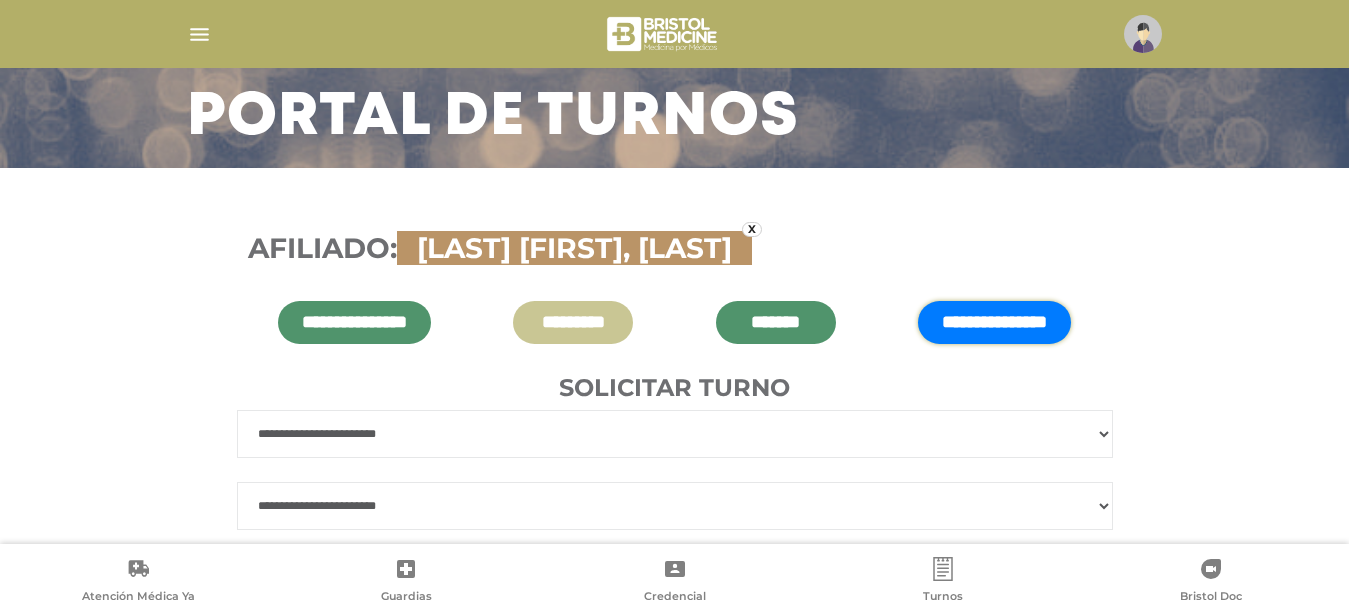 click on "**********" at bounding box center [675, 506] 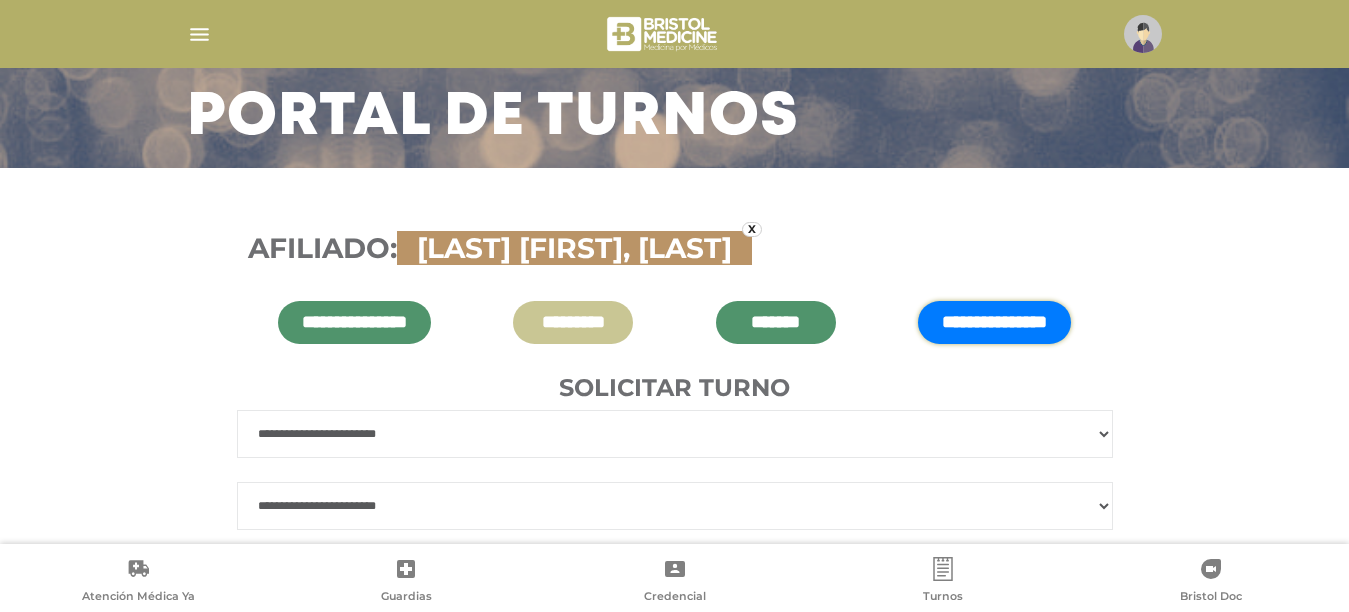 select on "***" 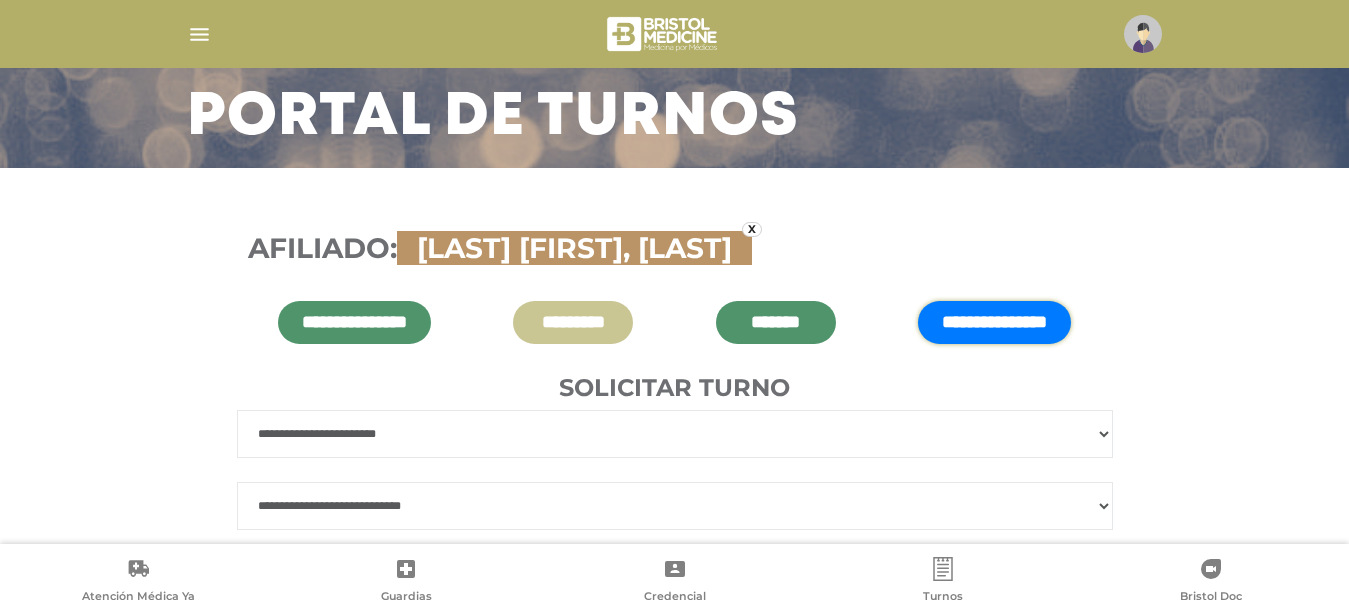 click on "**********" at bounding box center (675, 506) 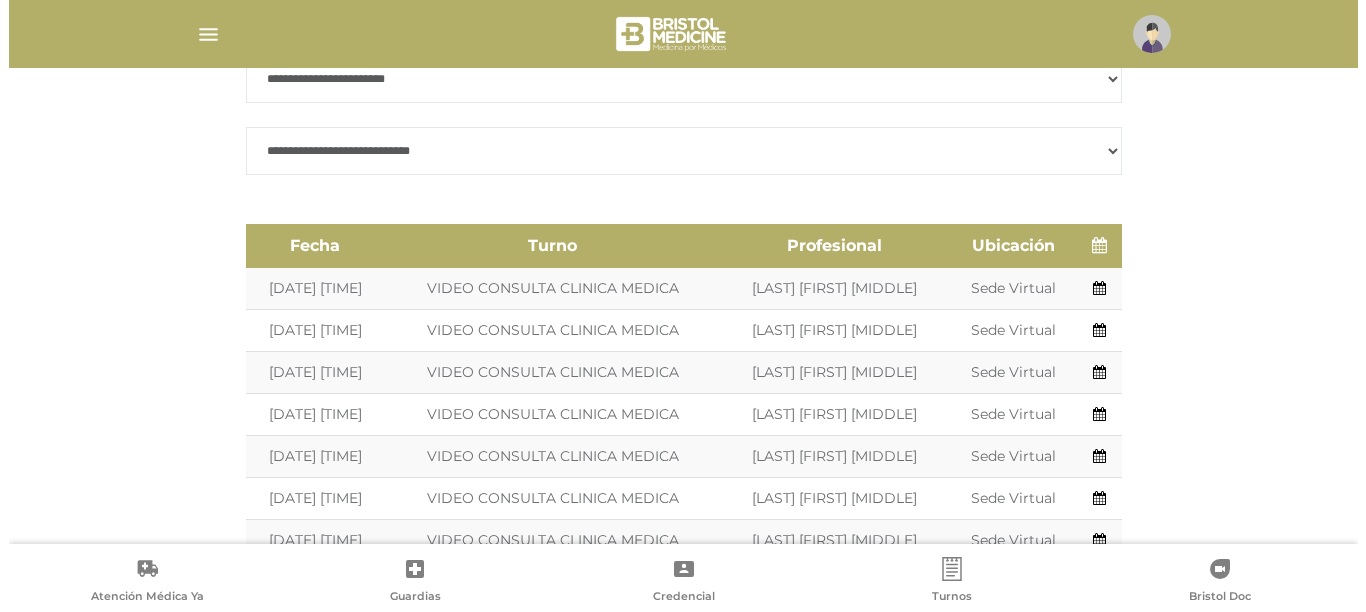 scroll, scrollTop: 537, scrollLeft: 0, axis: vertical 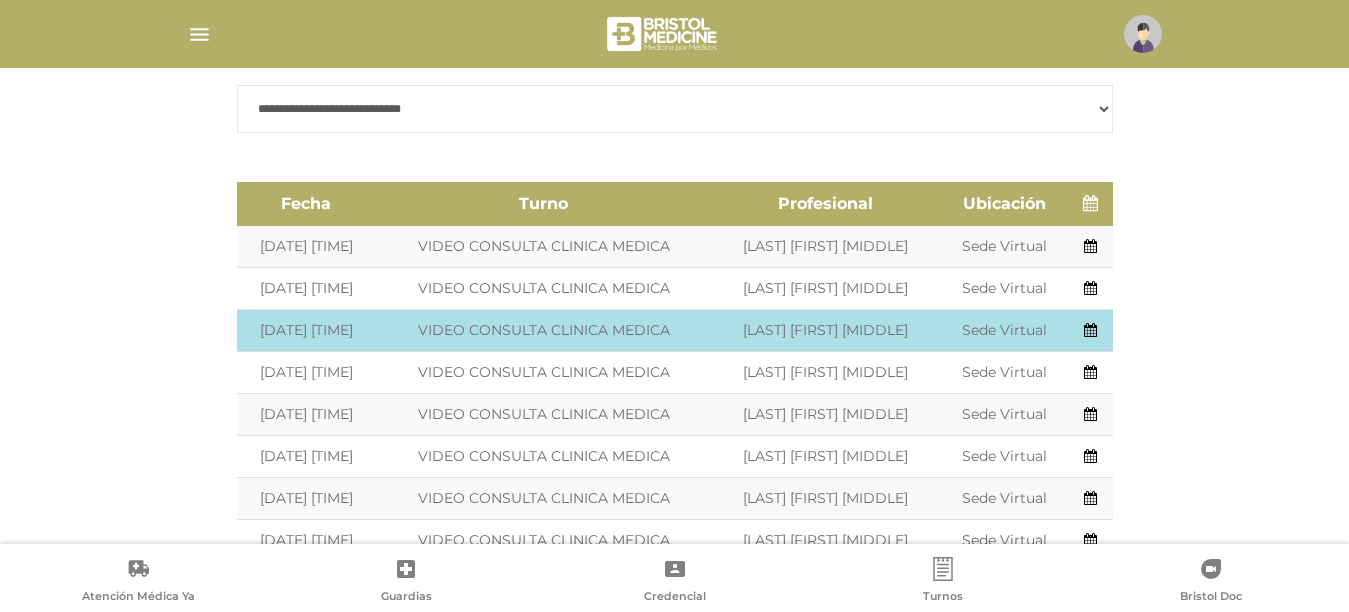 click at bounding box center (1090, 330) 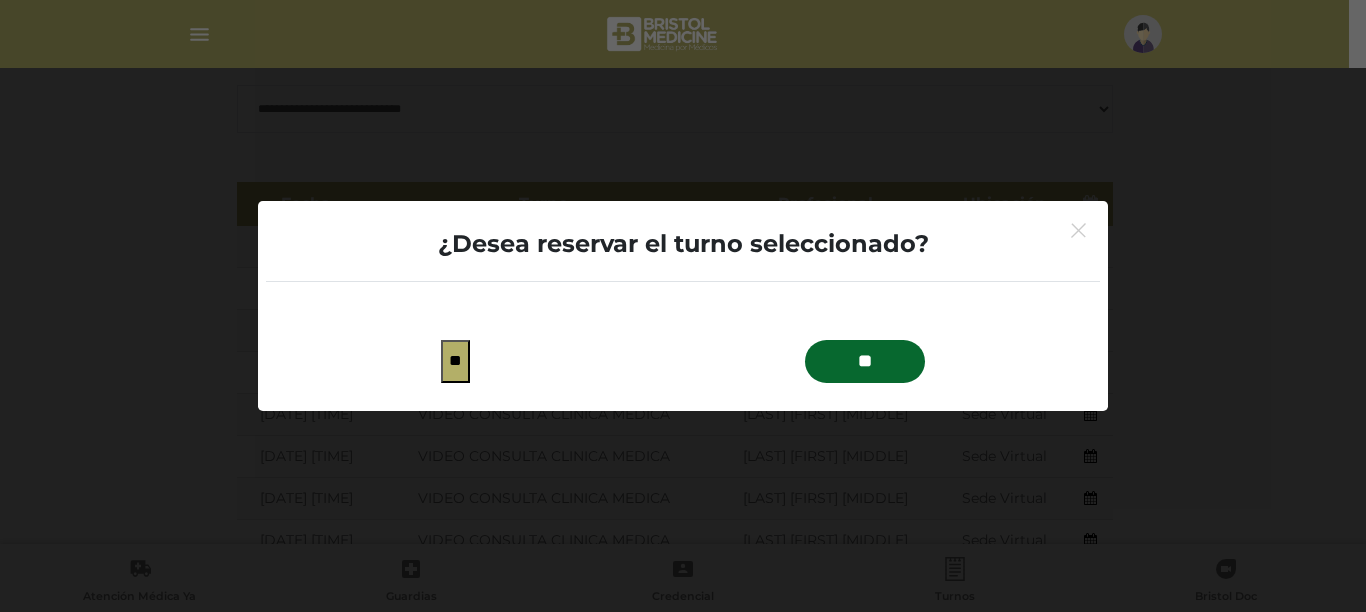 click on "**" at bounding box center (865, 361) 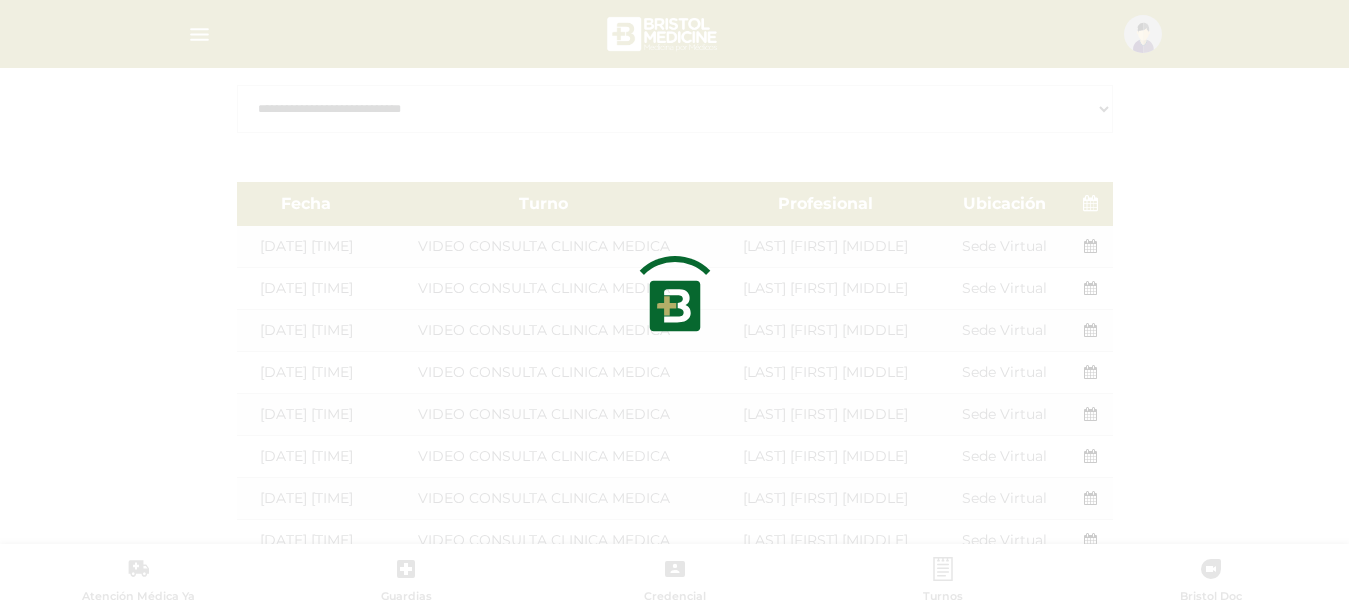 type on "*******" 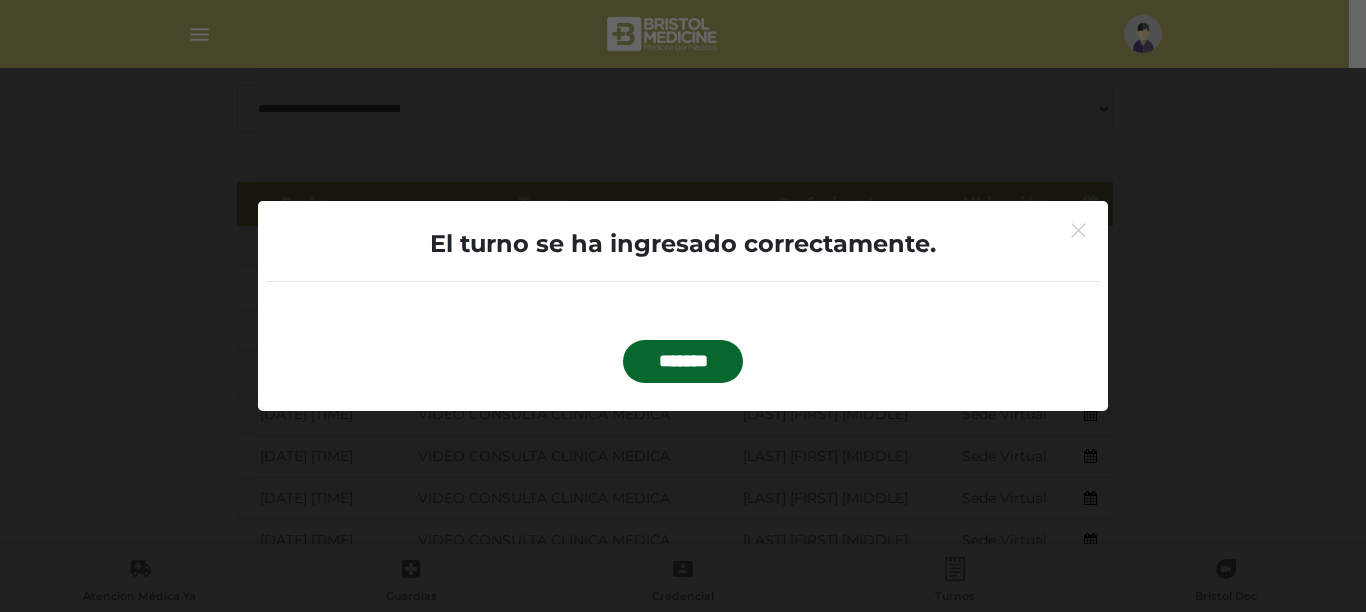 click on "*******" at bounding box center (683, 361) 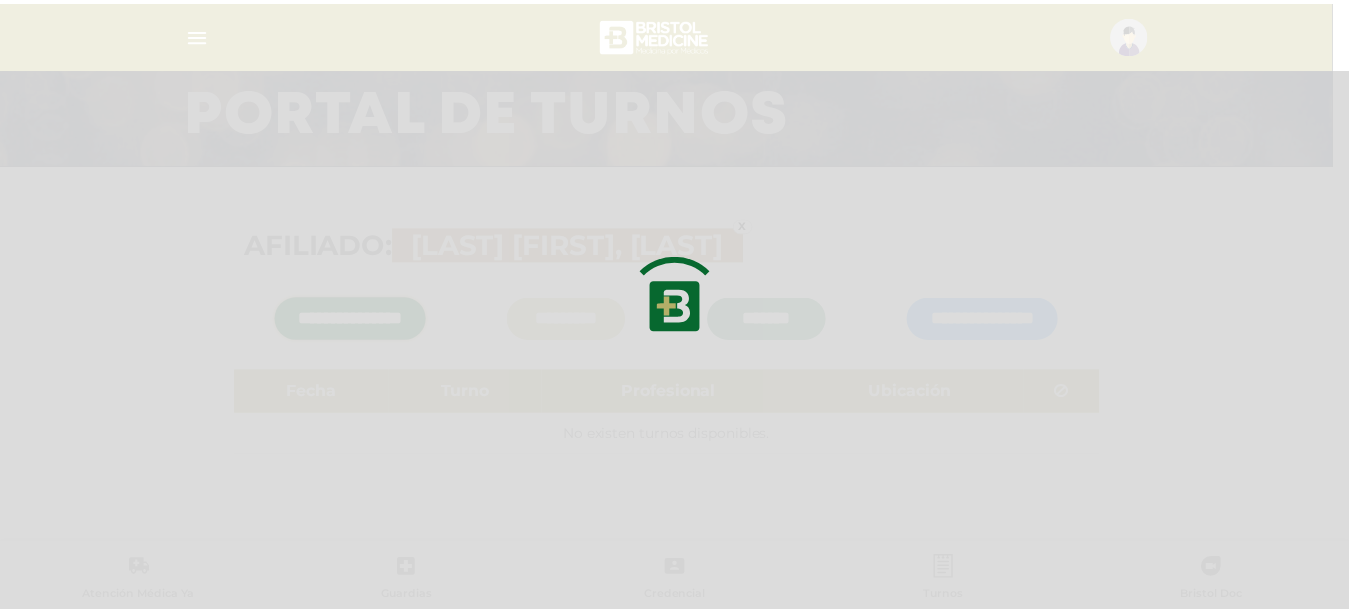 scroll, scrollTop: 144, scrollLeft: 0, axis: vertical 